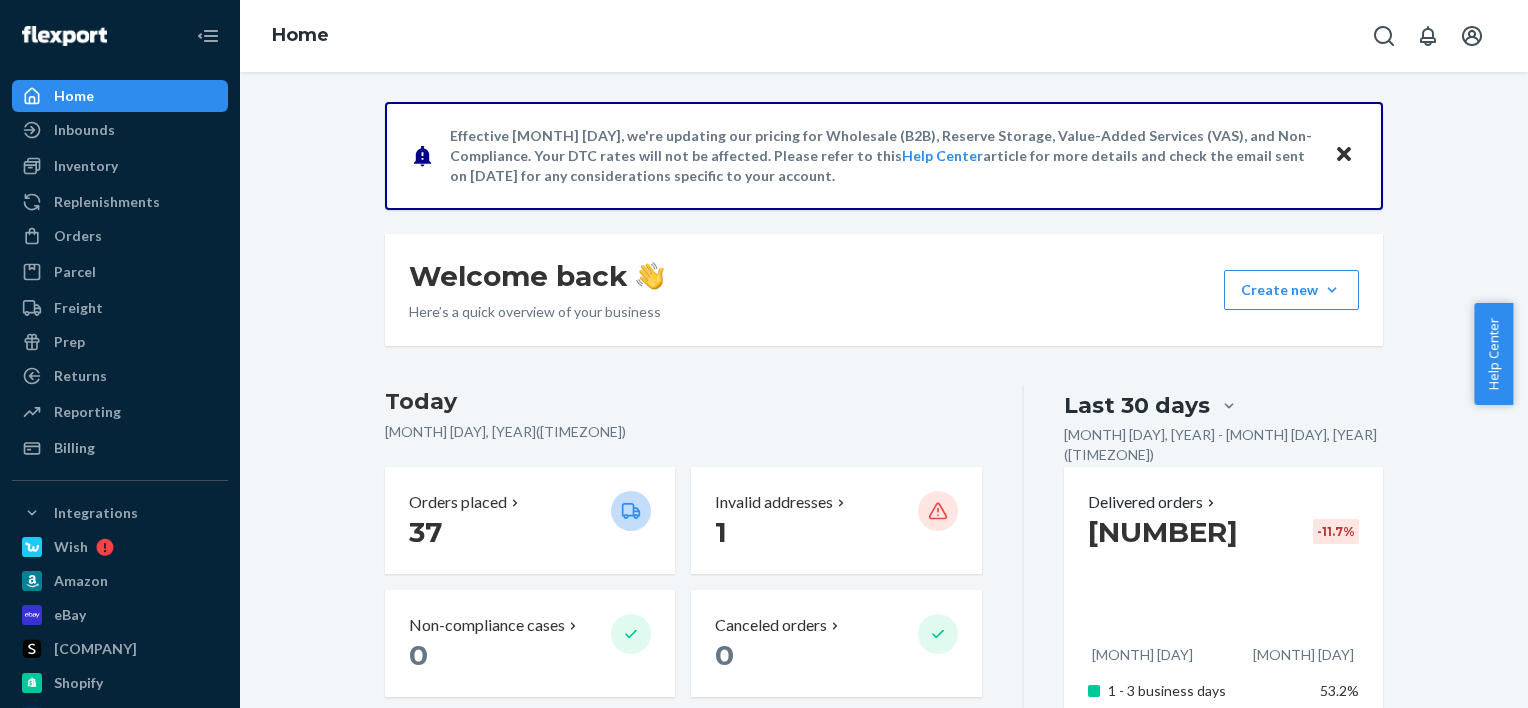 scroll, scrollTop: 0, scrollLeft: 0, axis: both 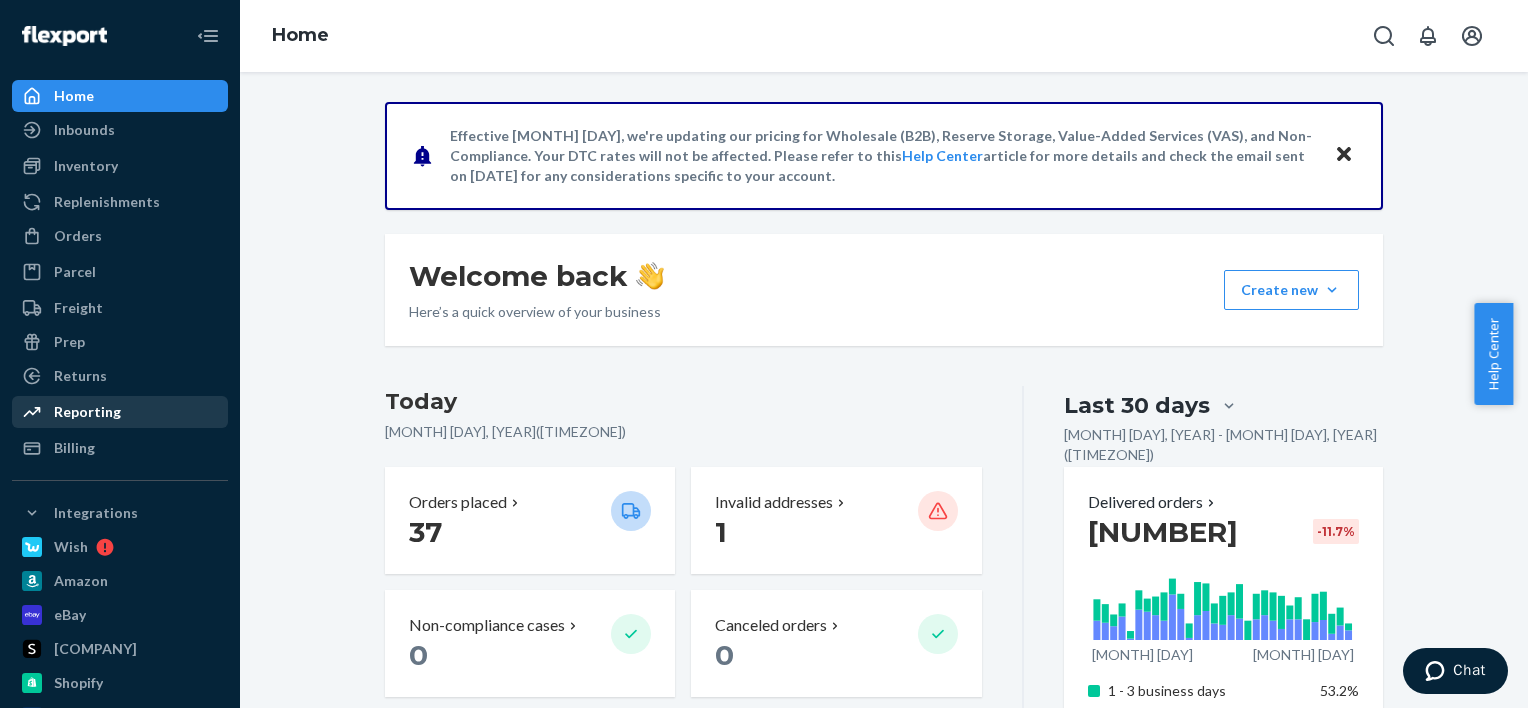 click on "Reporting" at bounding box center (120, 412) 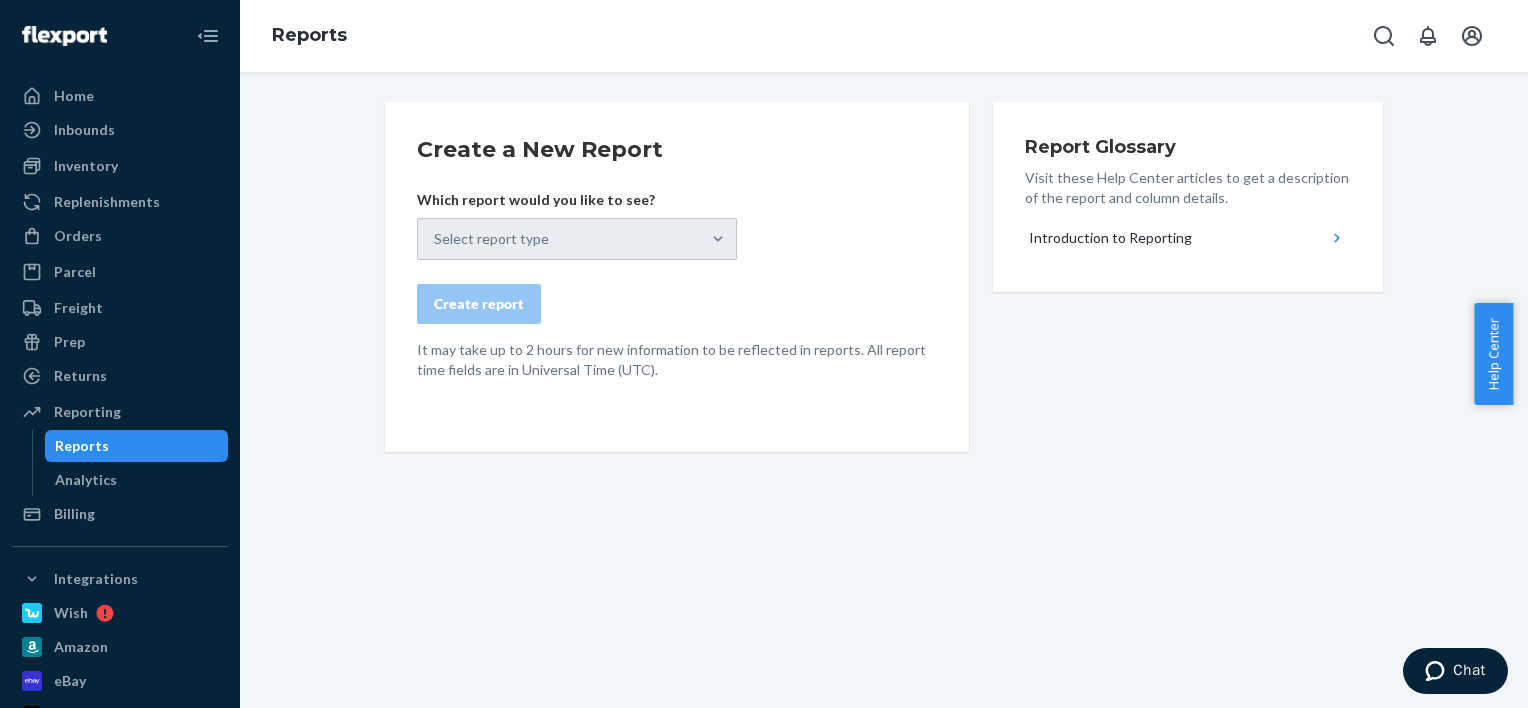 click on "Select report type" at bounding box center [577, 239] 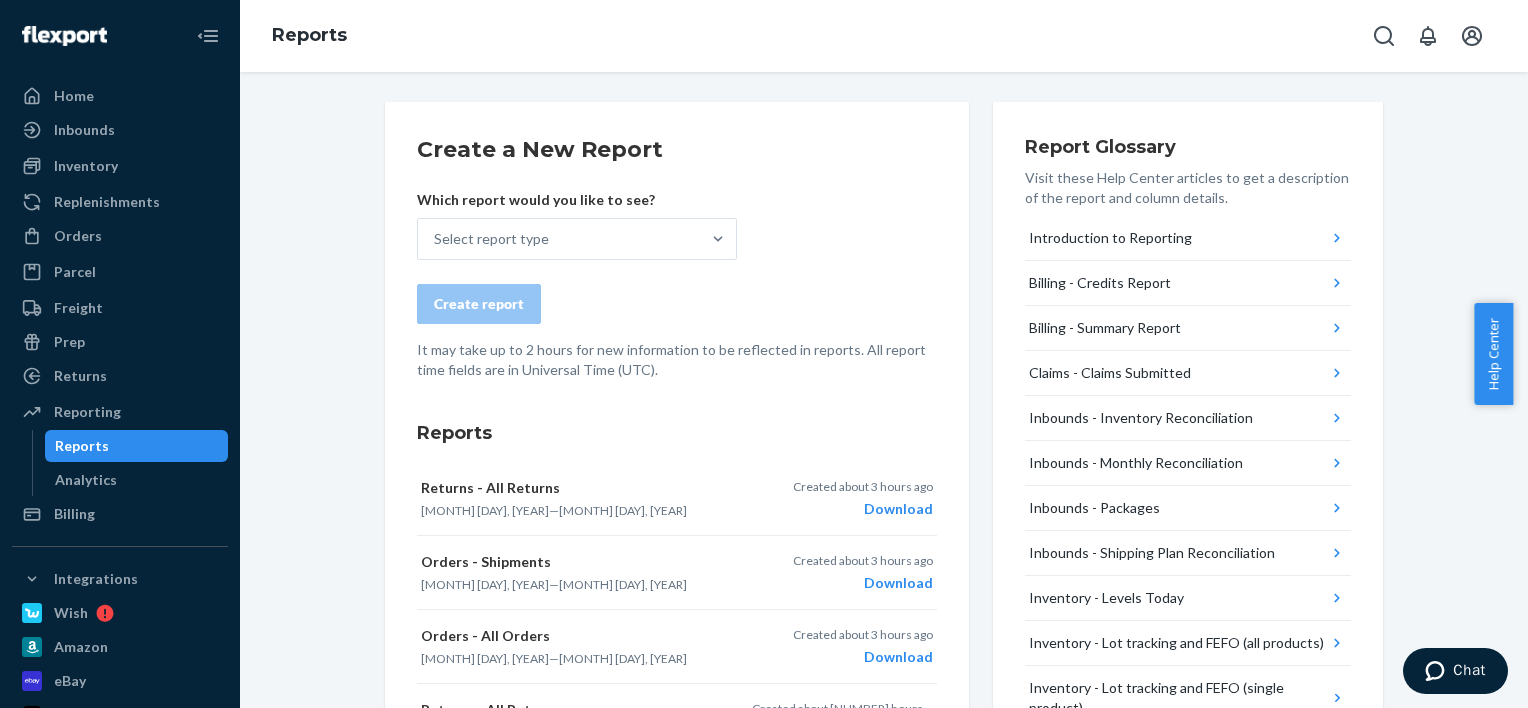 click on "Create a New Report Which report would you like to see? Select report type Create report It may take up to 2 hours for new information to be reflected in reports. All report time fields are in Universal Time (UTC)." at bounding box center (677, 257) 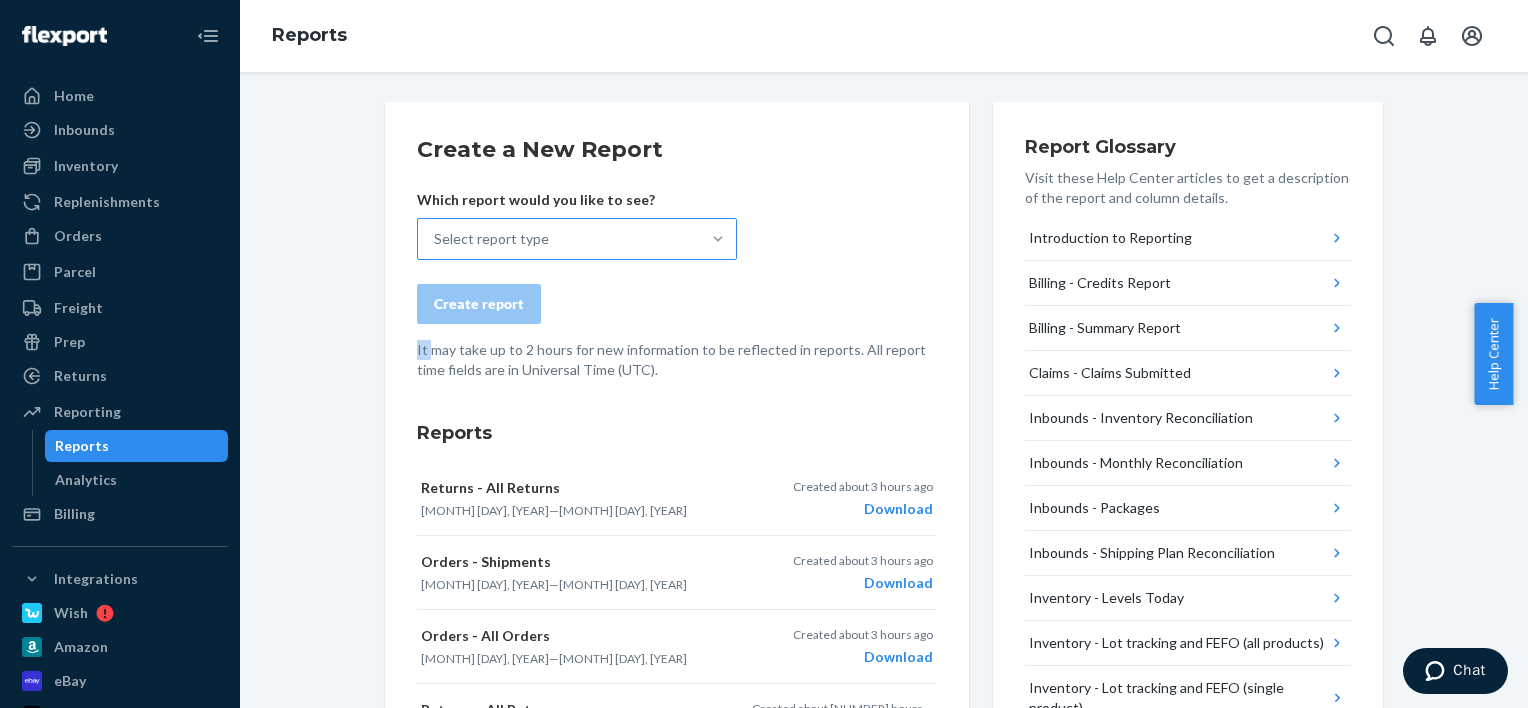 click at bounding box center [718, 239] 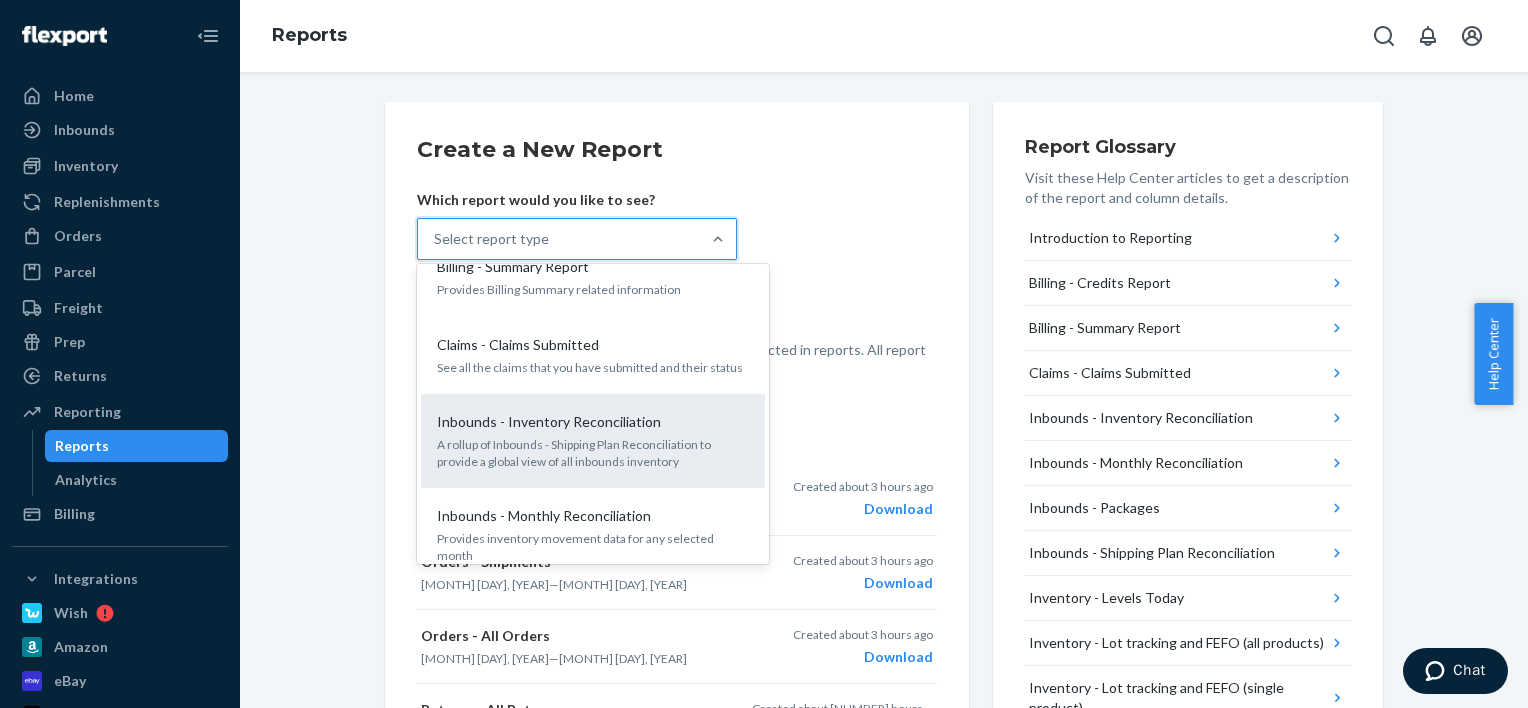scroll, scrollTop: 300, scrollLeft: 0, axis: vertical 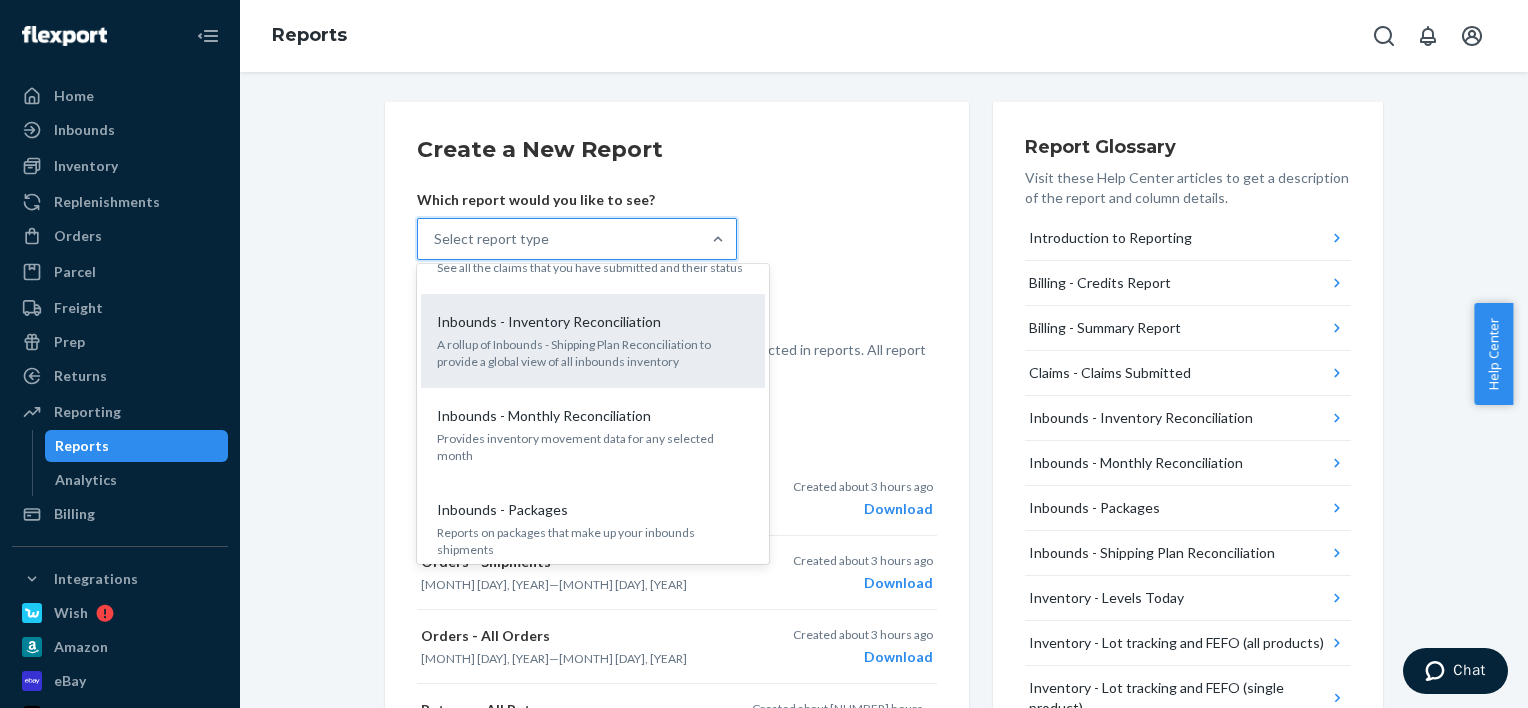 click on "A rollup of Inbounds - Shipping Plan Reconciliation to provide a global view of all inbounds inventory" at bounding box center [593, 353] 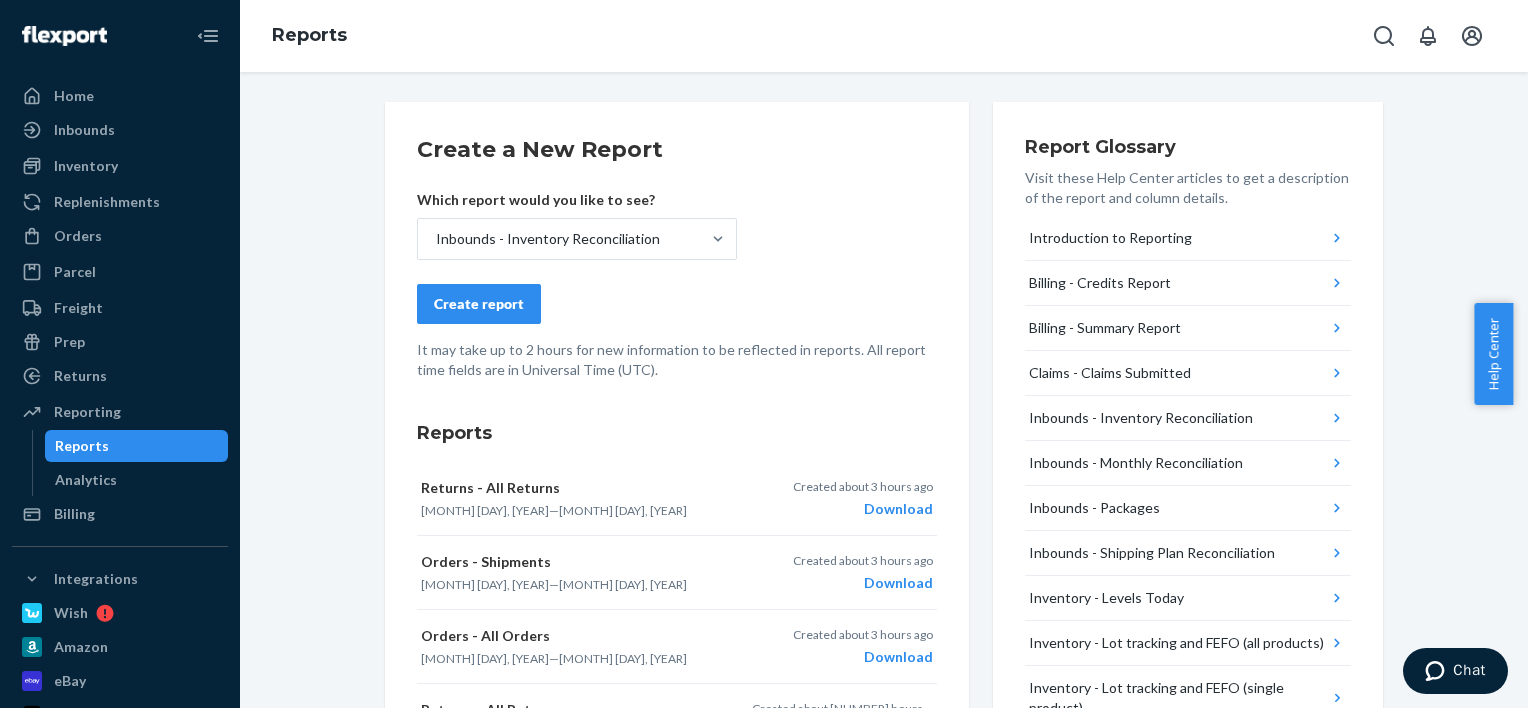 drag, startPoint x: 510, startPoint y: 288, endPoint x: 529, endPoint y: 282, distance: 19.924858 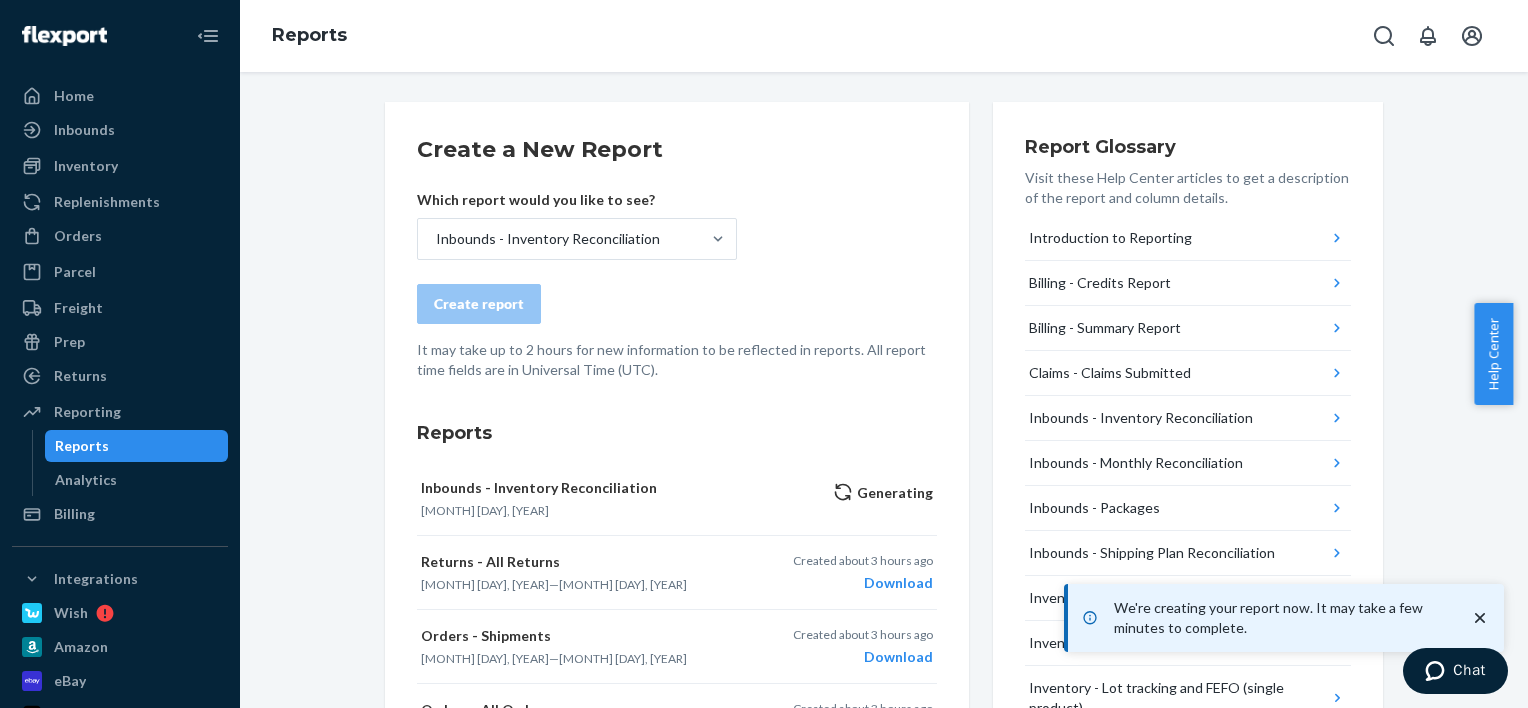 click on "Create a New Report Which report would you like to see? Inbounds - Inventory Reconciliation Create report It may take up to 2 hours for new information to be reflected in reports. All report time fields are in Universal Time (UTC)." at bounding box center (677, 257) 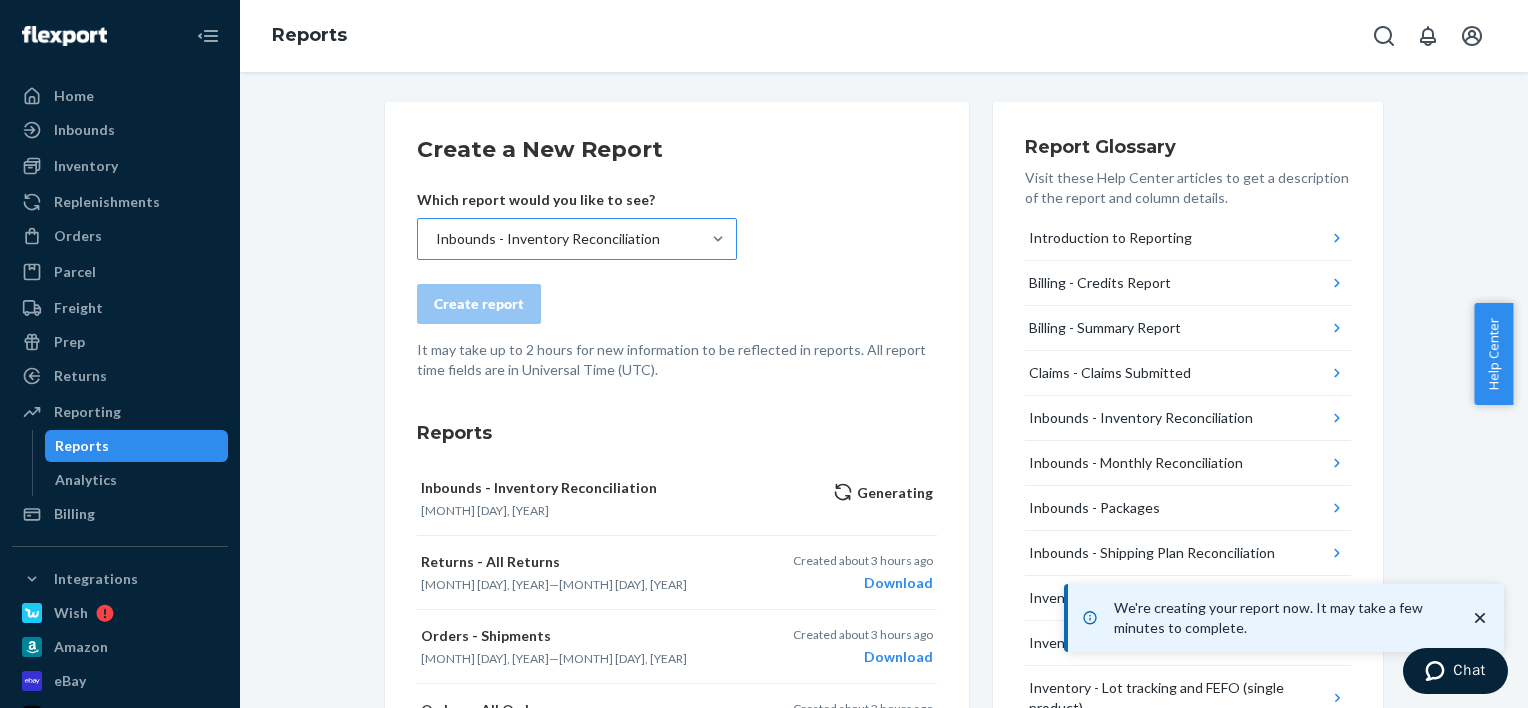 click on "Inbounds - Inventory Reconciliation" at bounding box center [548, 239] 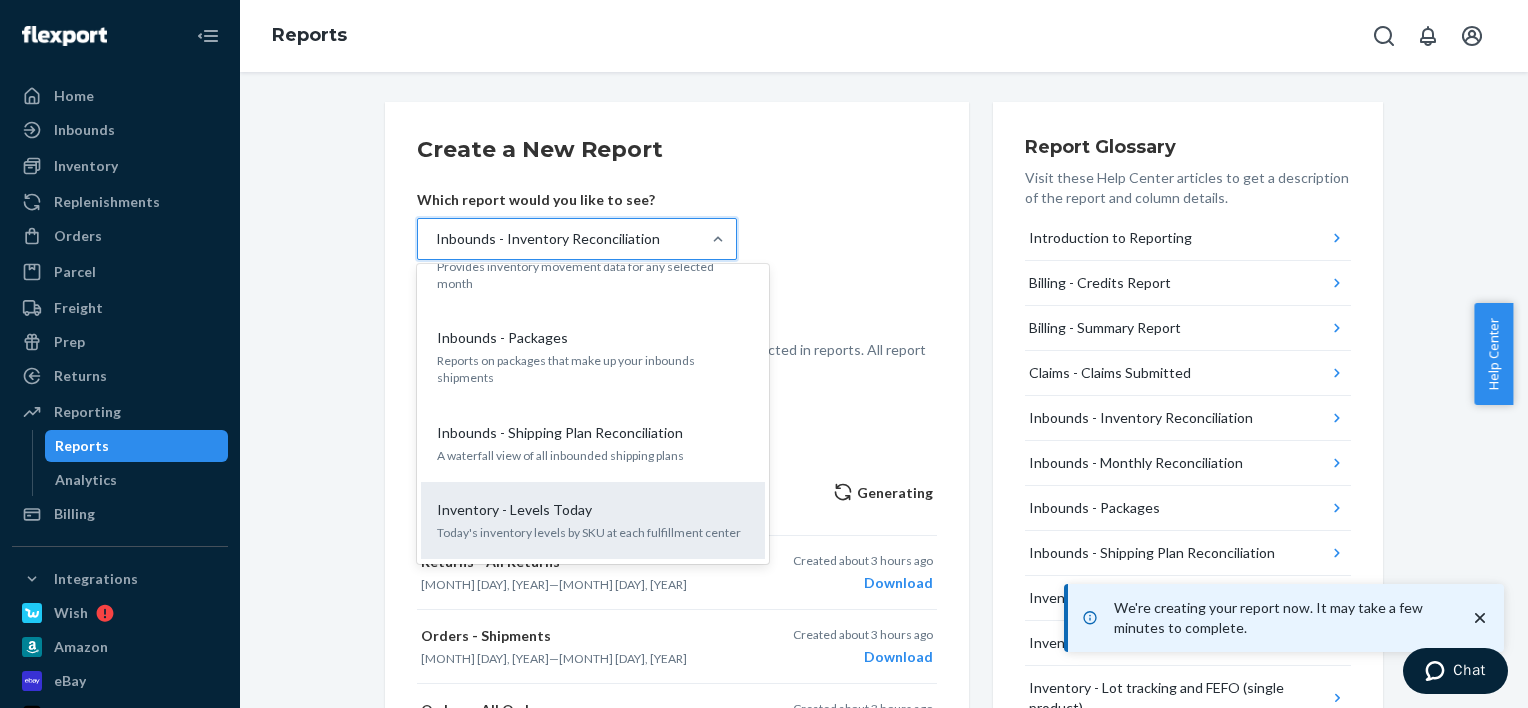 scroll, scrollTop: 500, scrollLeft: 0, axis: vertical 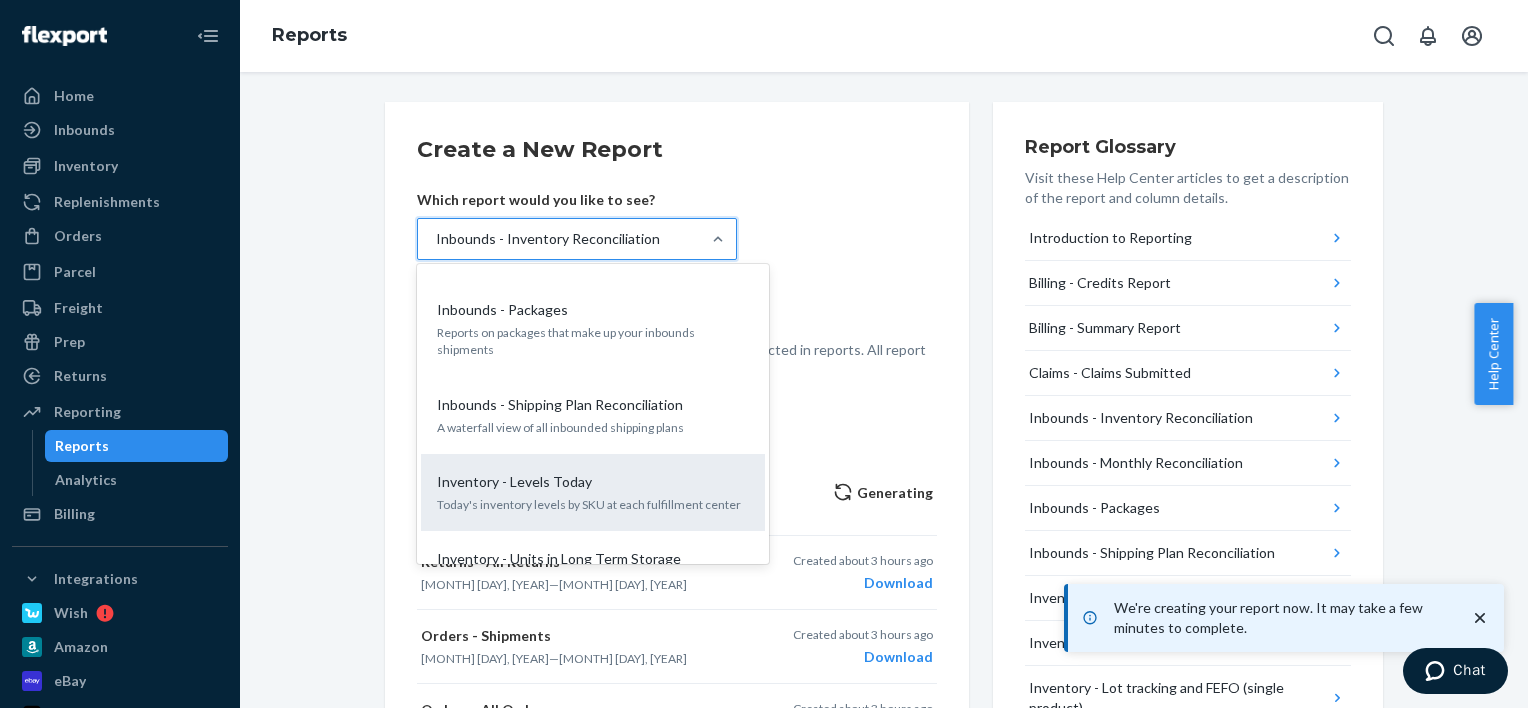 click on "Inventory - Levels Today" at bounding box center [589, 482] 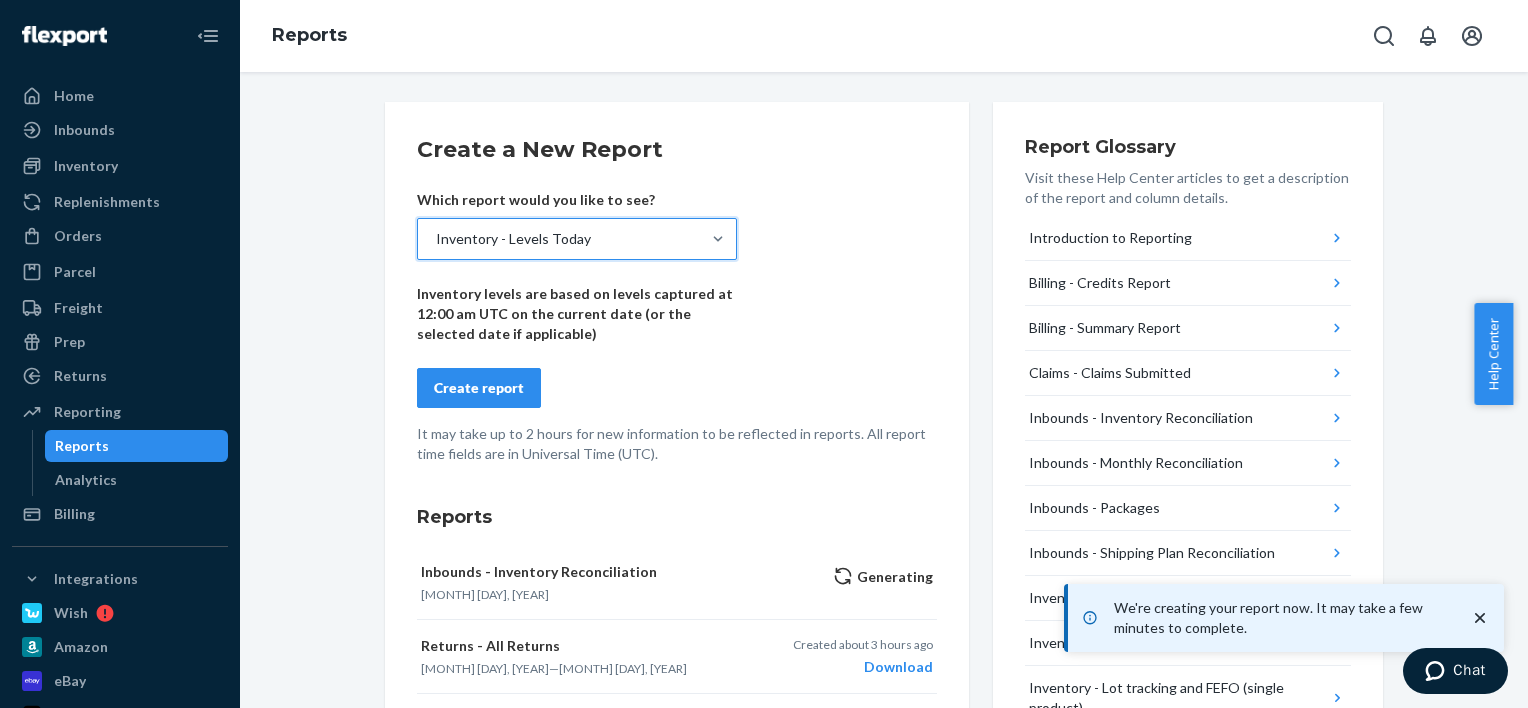 click on "Create report" at bounding box center [479, 388] 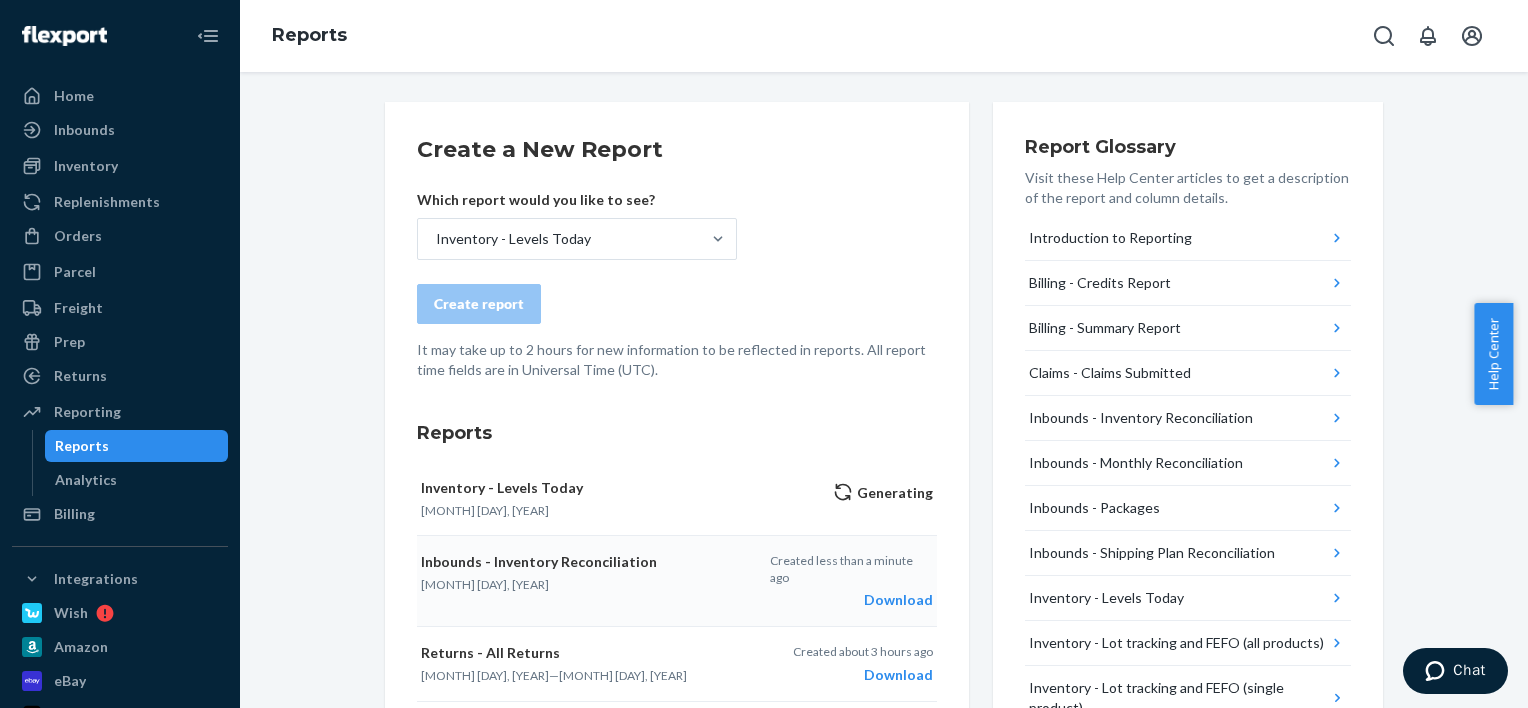 click on "Download" at bounding box center [851, 600] 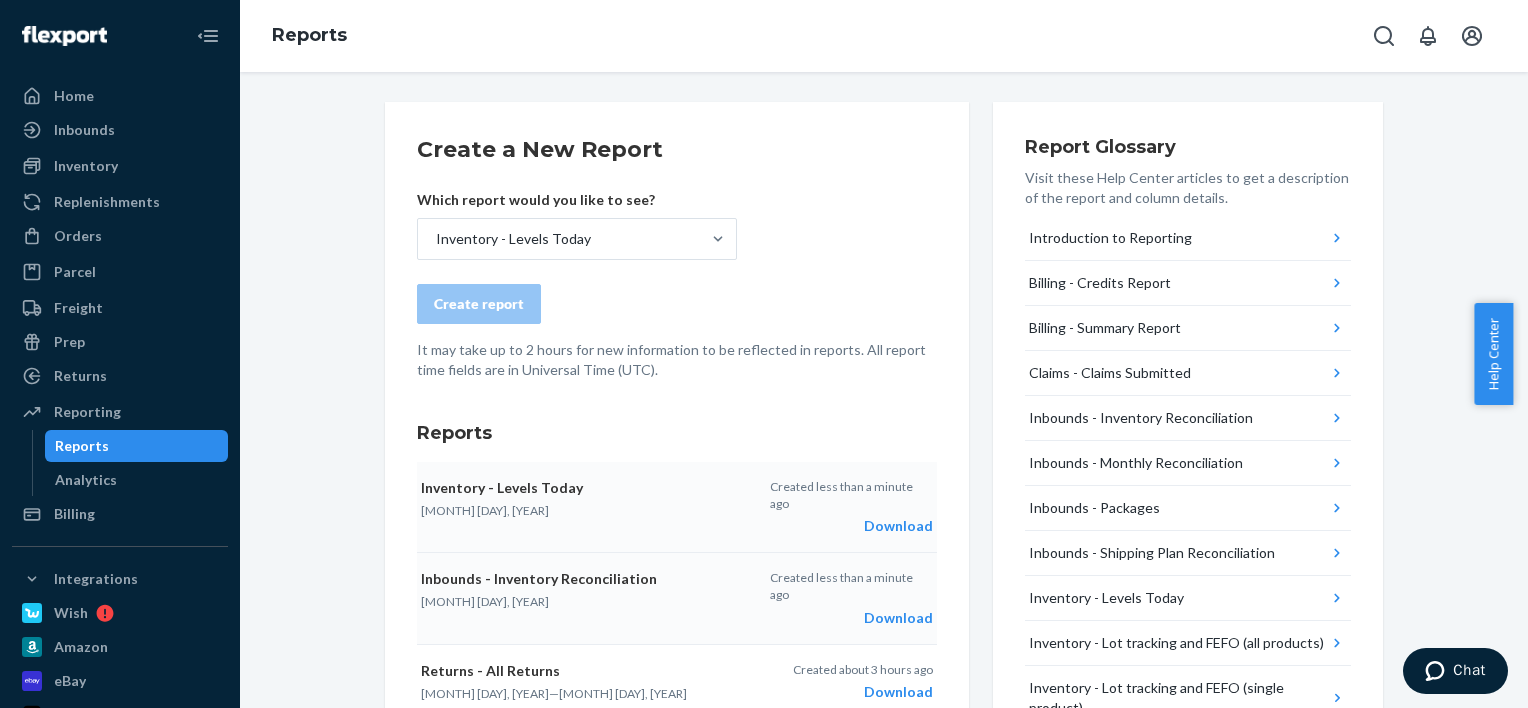 click on "Download" at bounding box center (851, 526) 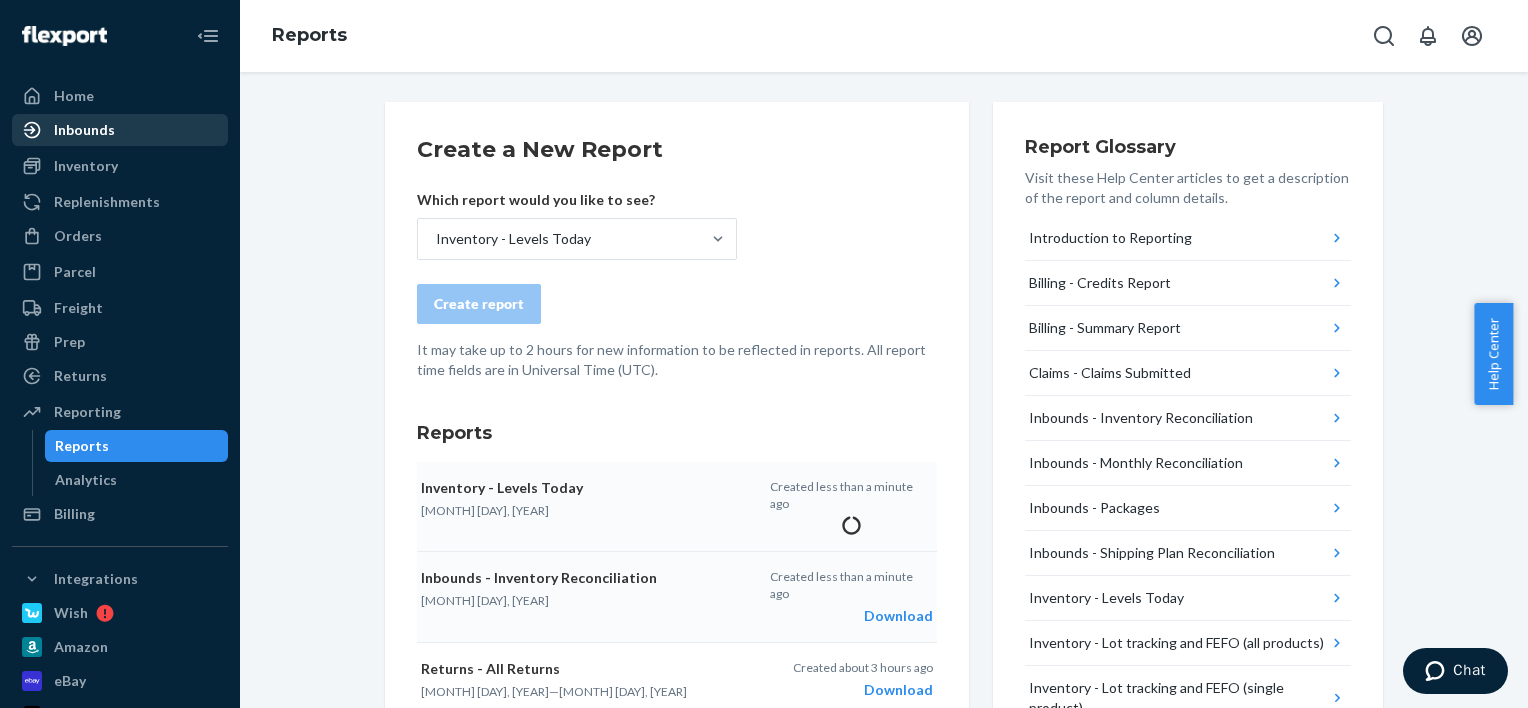click on "Inbounds" at bounding box center [84, 130] 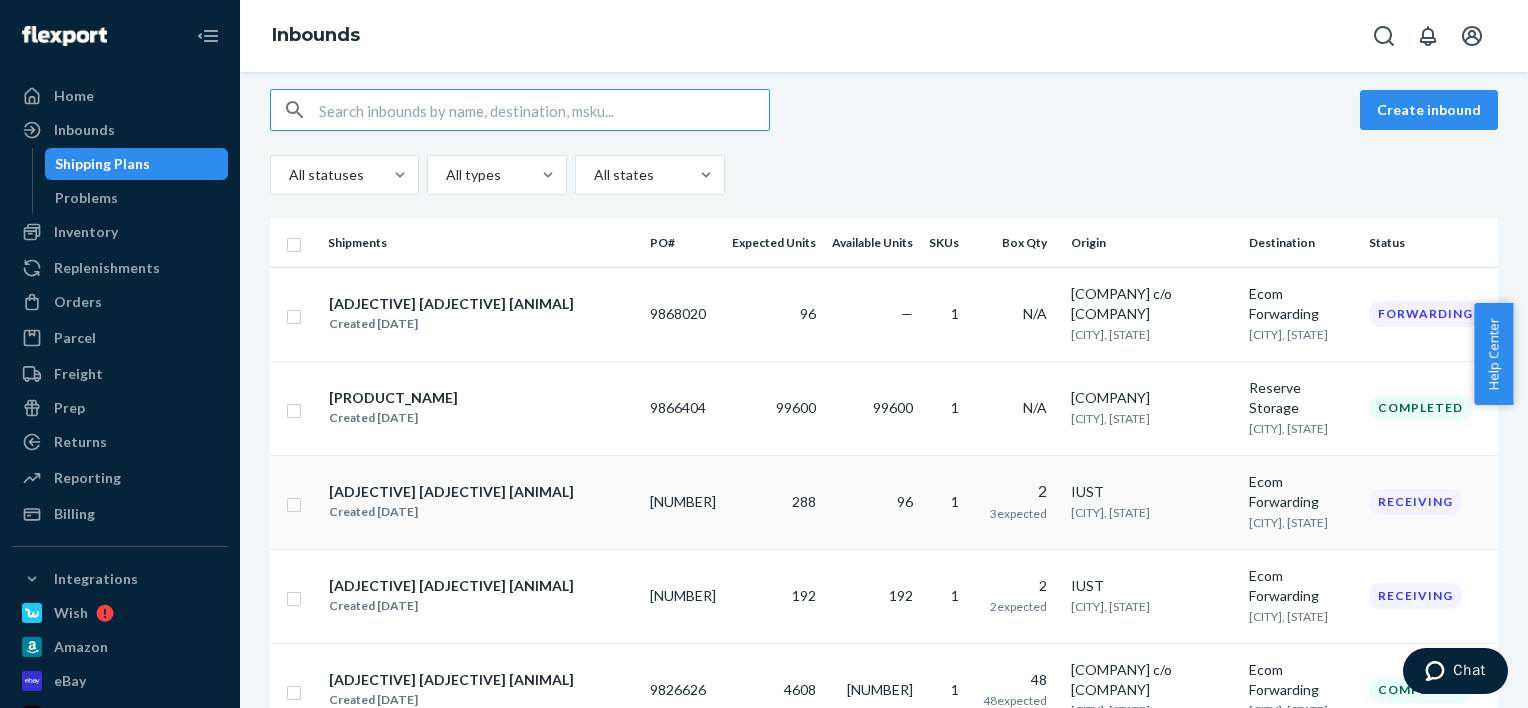 scroll, scrollTop: 200, scrollLeft: 0, axis: vertical 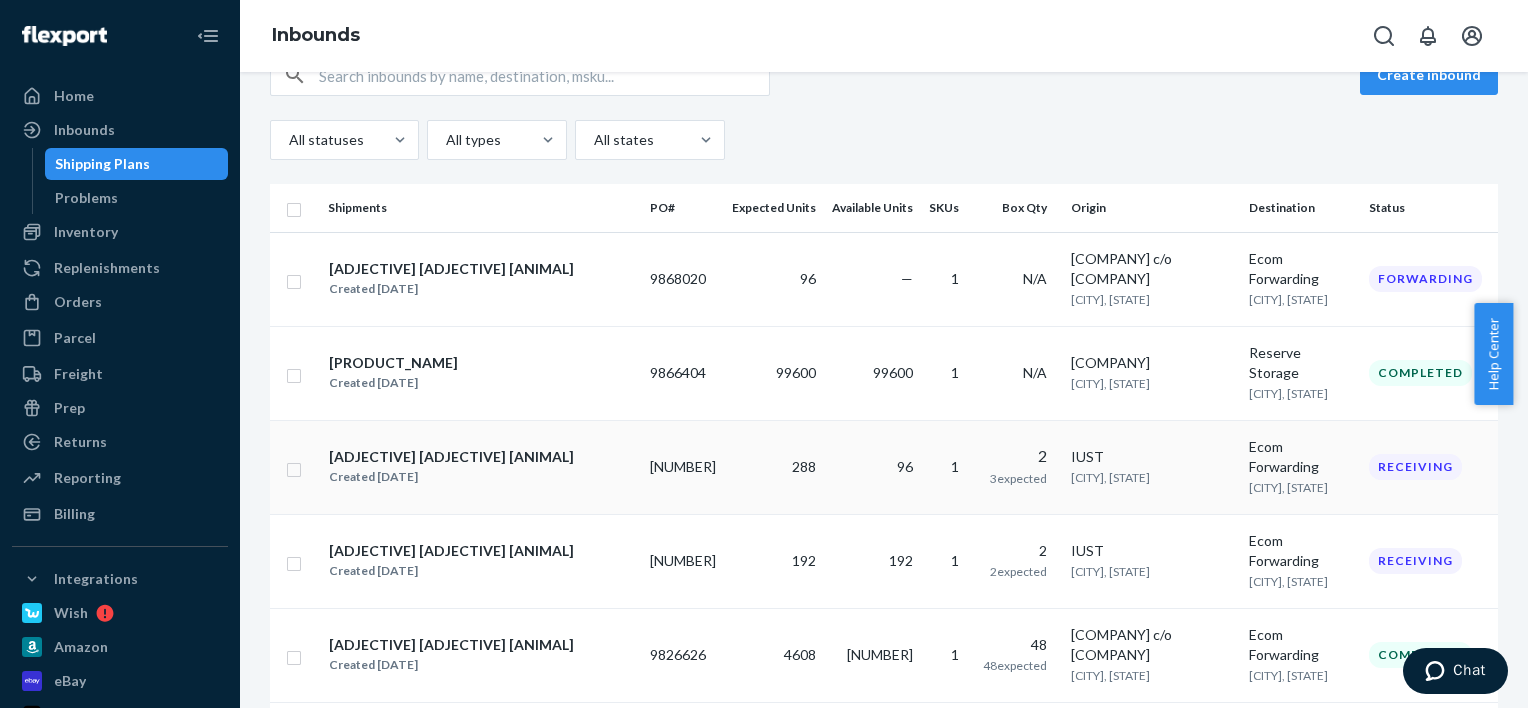 click on "[ADJECTIVE] [ADJECTIVE] [ANIMAL]" at bounding box center (451, 457) 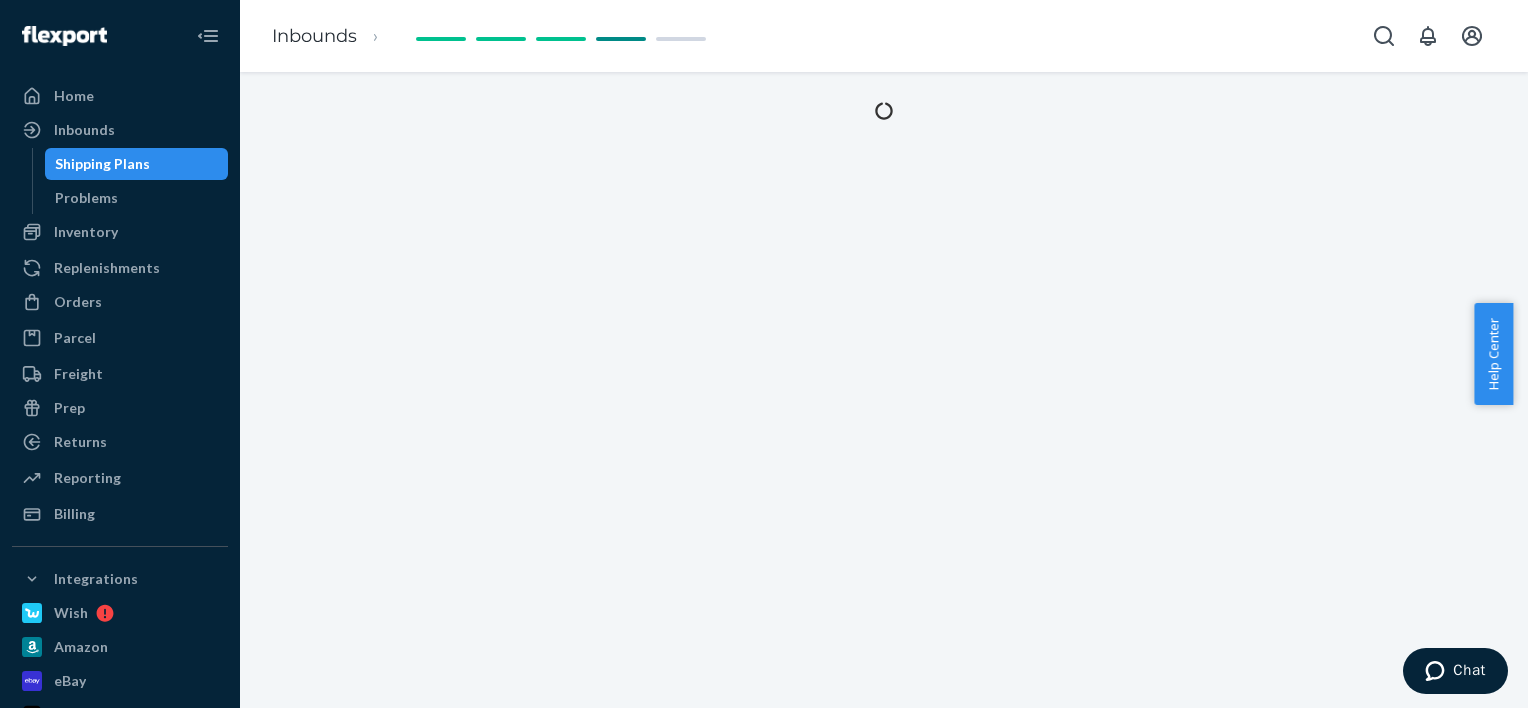 scroll, scrollTop: 0, scrollLeft: 0, axis: both 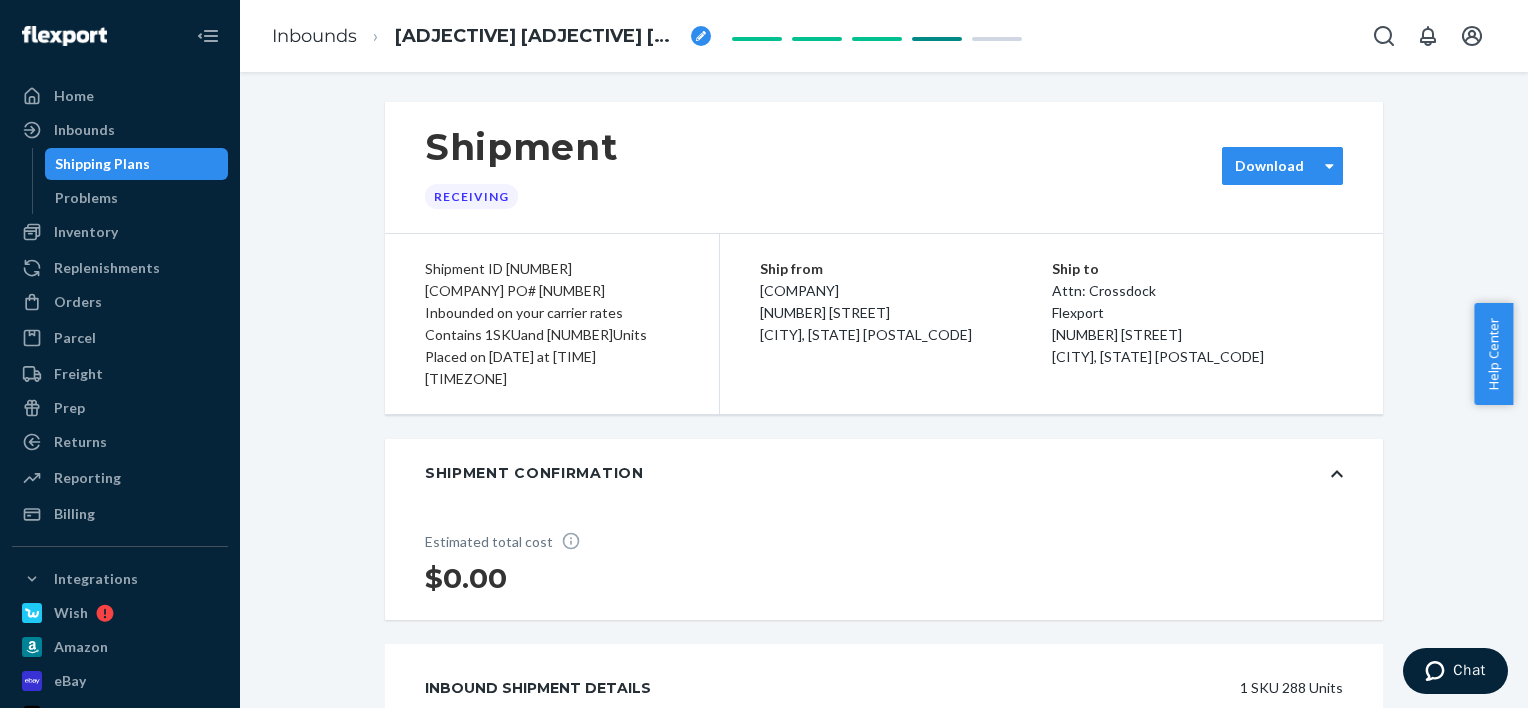 click at bounding box center (1329, 166) 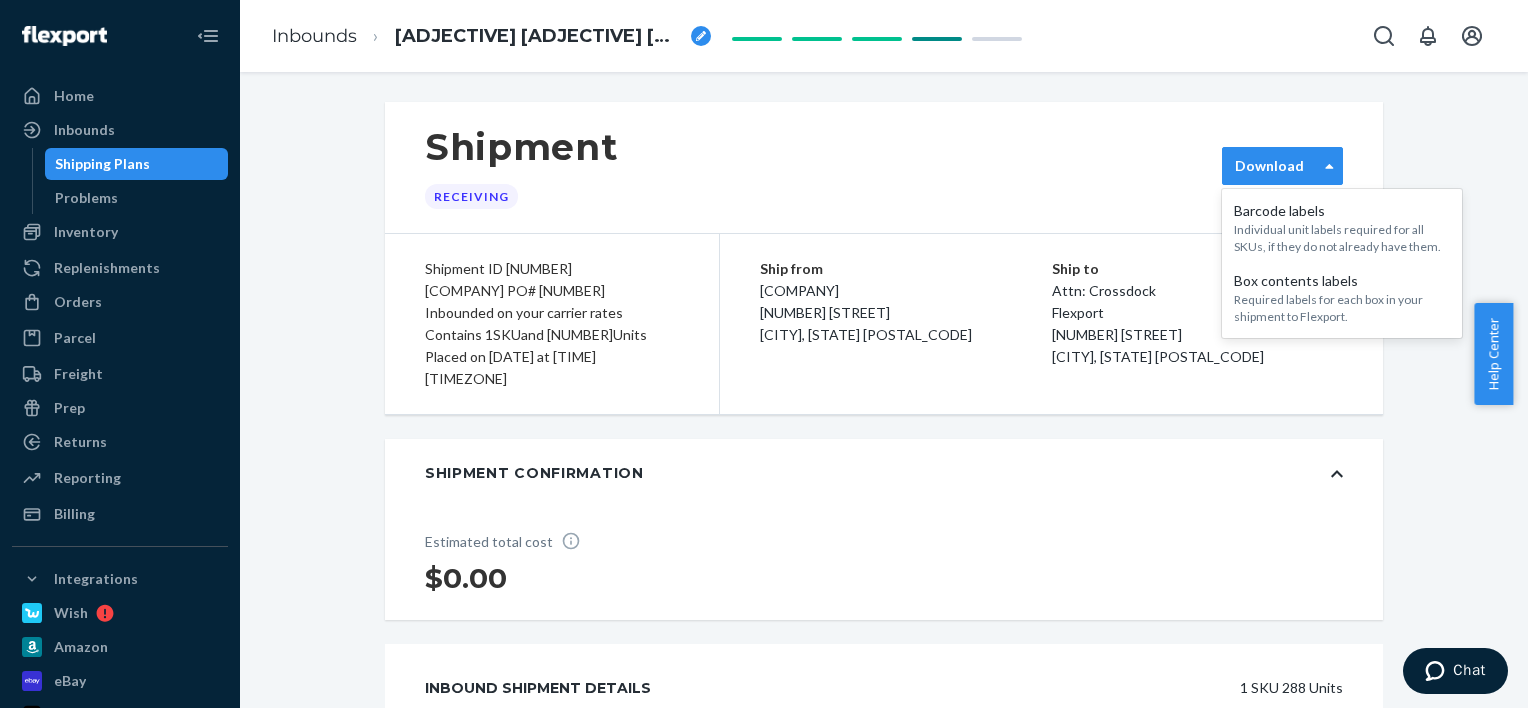 click on "Download" at bounding box center [1282, 166] 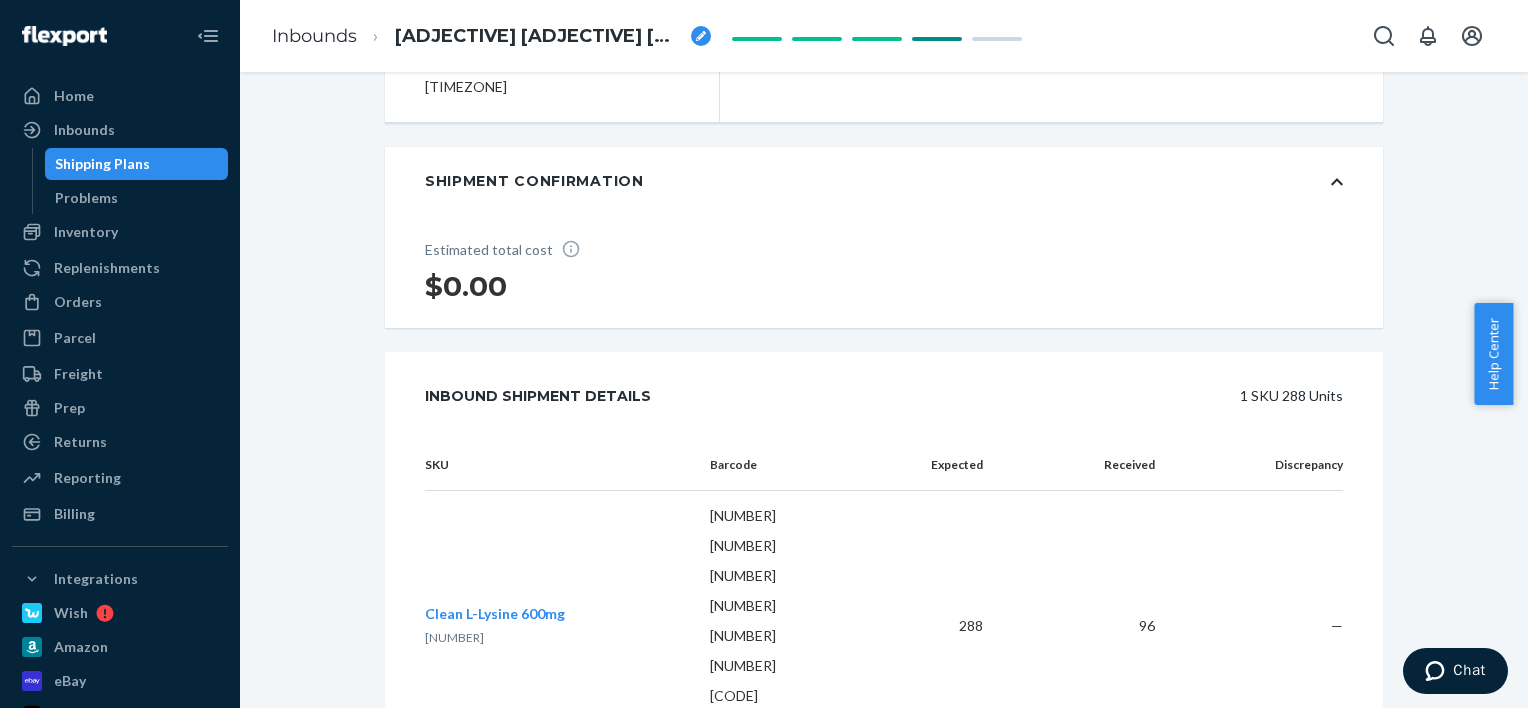 scroll, scrollTop: 124, scrollLeft: 0, axis: vertical 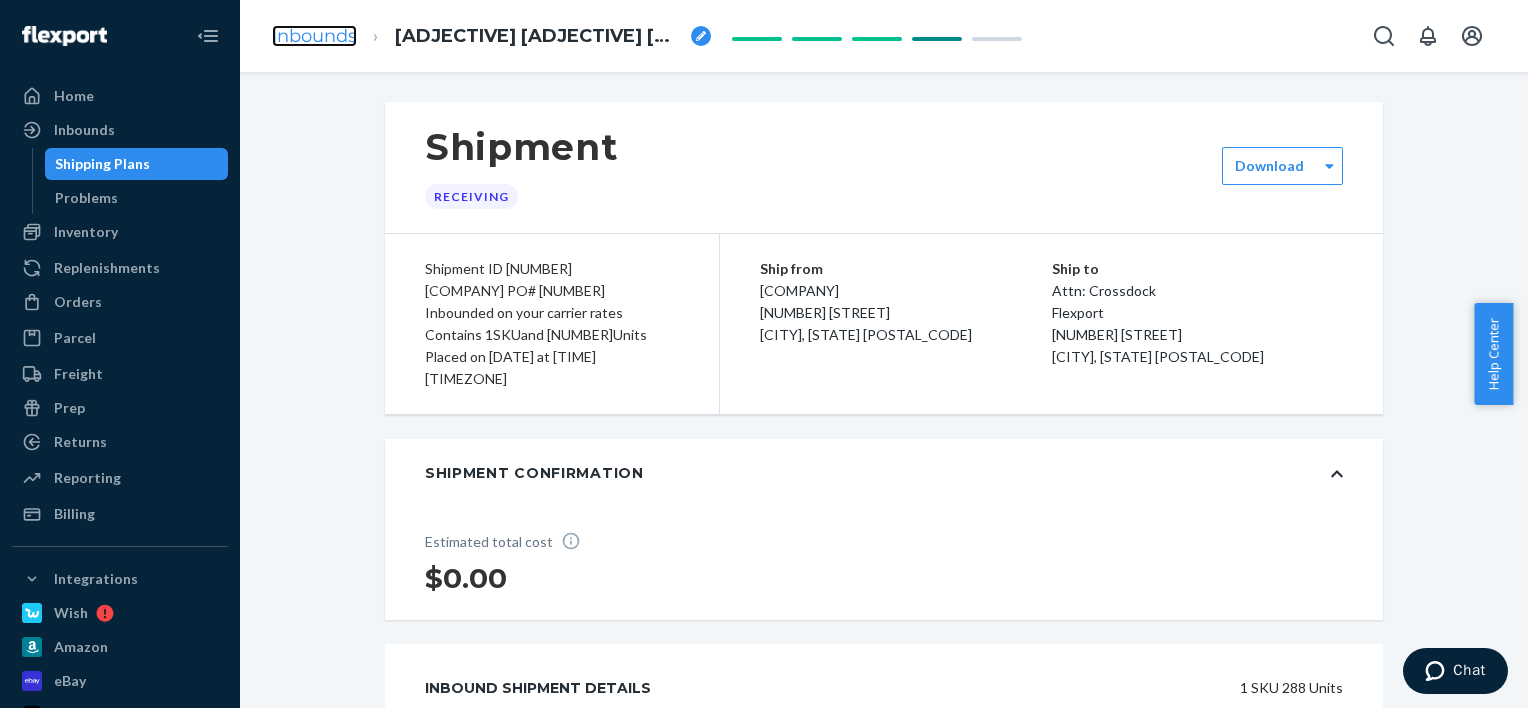 click on "Inbounds" at bounding box center [314, 36] 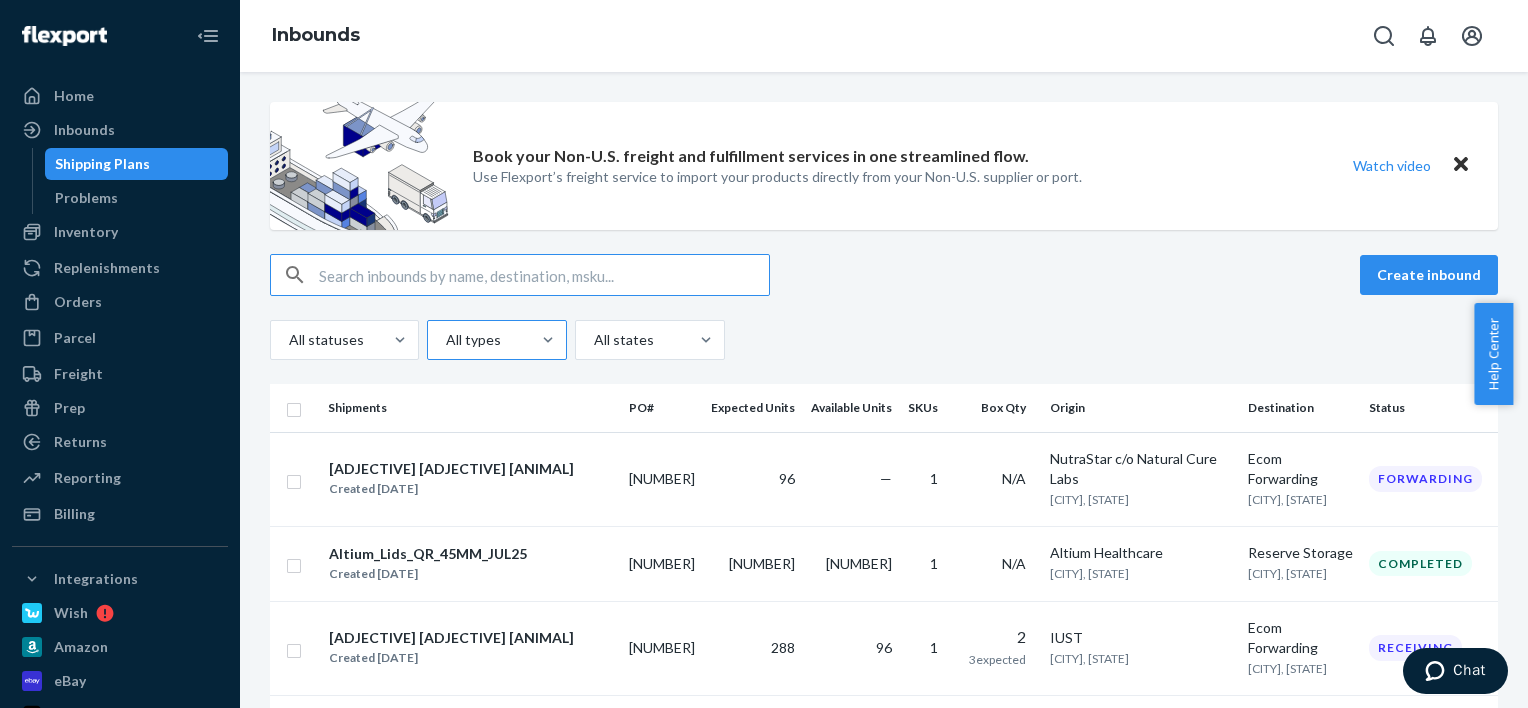 scroll, scrollTop: 100, scrollLeft: 0, axis: vertical 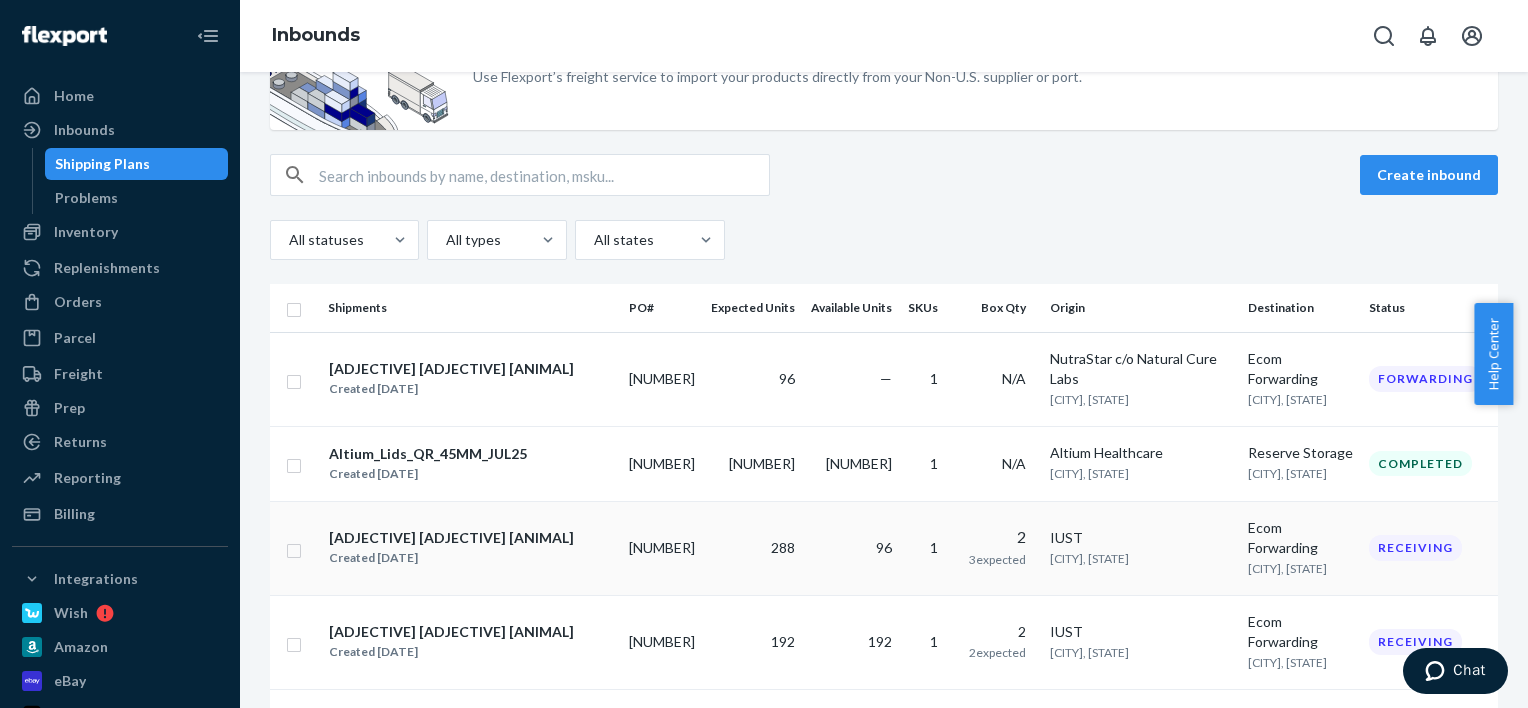 click on "[ADJECTIVE] [ADJECTIVE] [ANIMAL]" at bounding box center (451, 538) 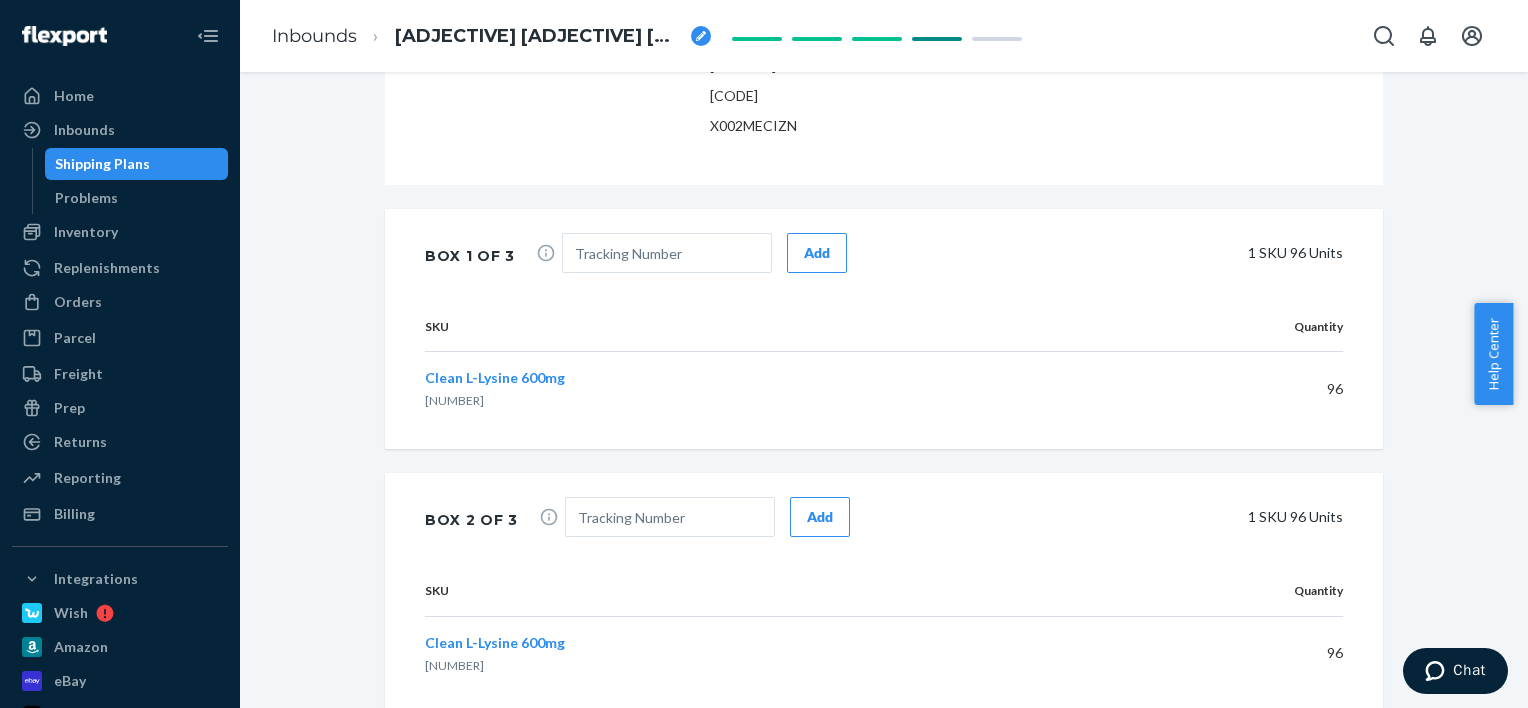 scroll, scrollTop: 924, scrollLeft: 0, axis: vertical 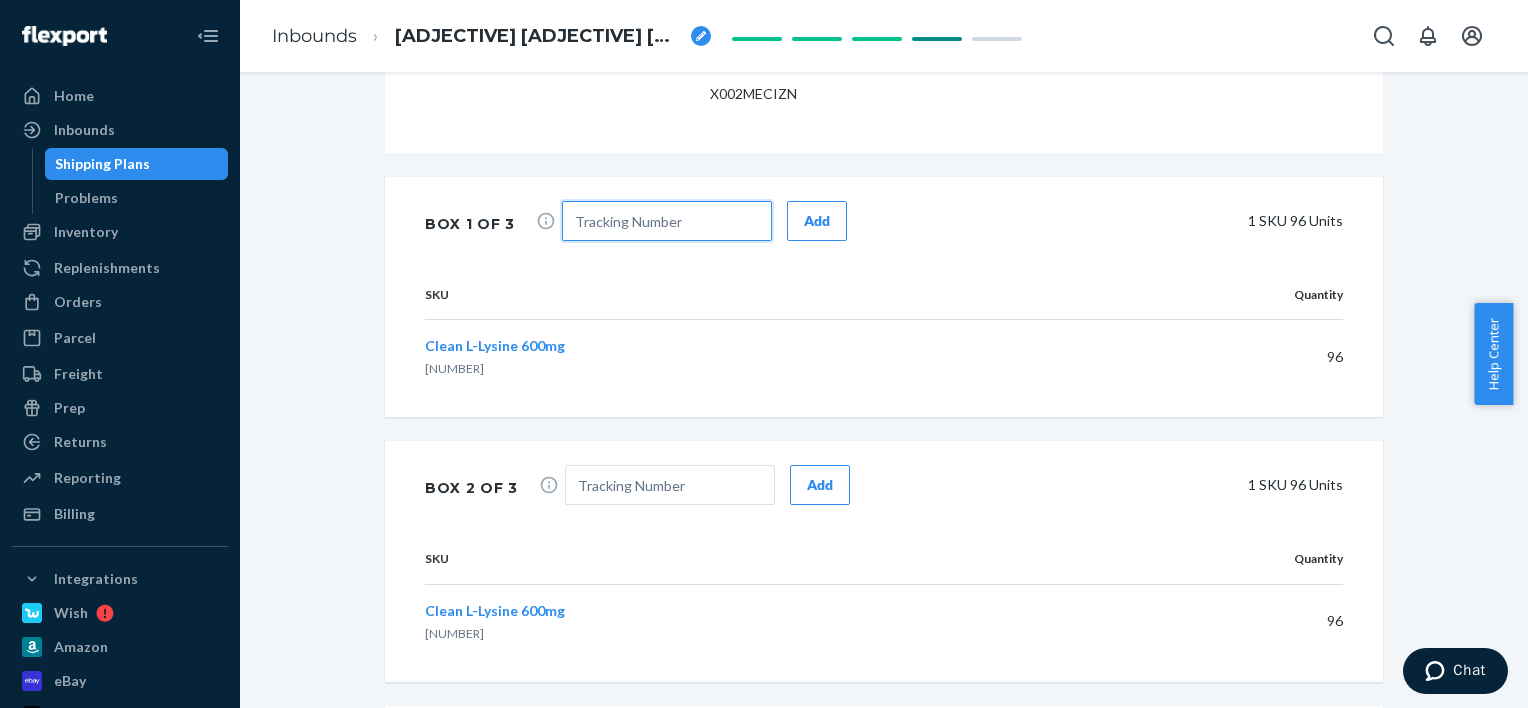 click at bounding box center (667, 221) 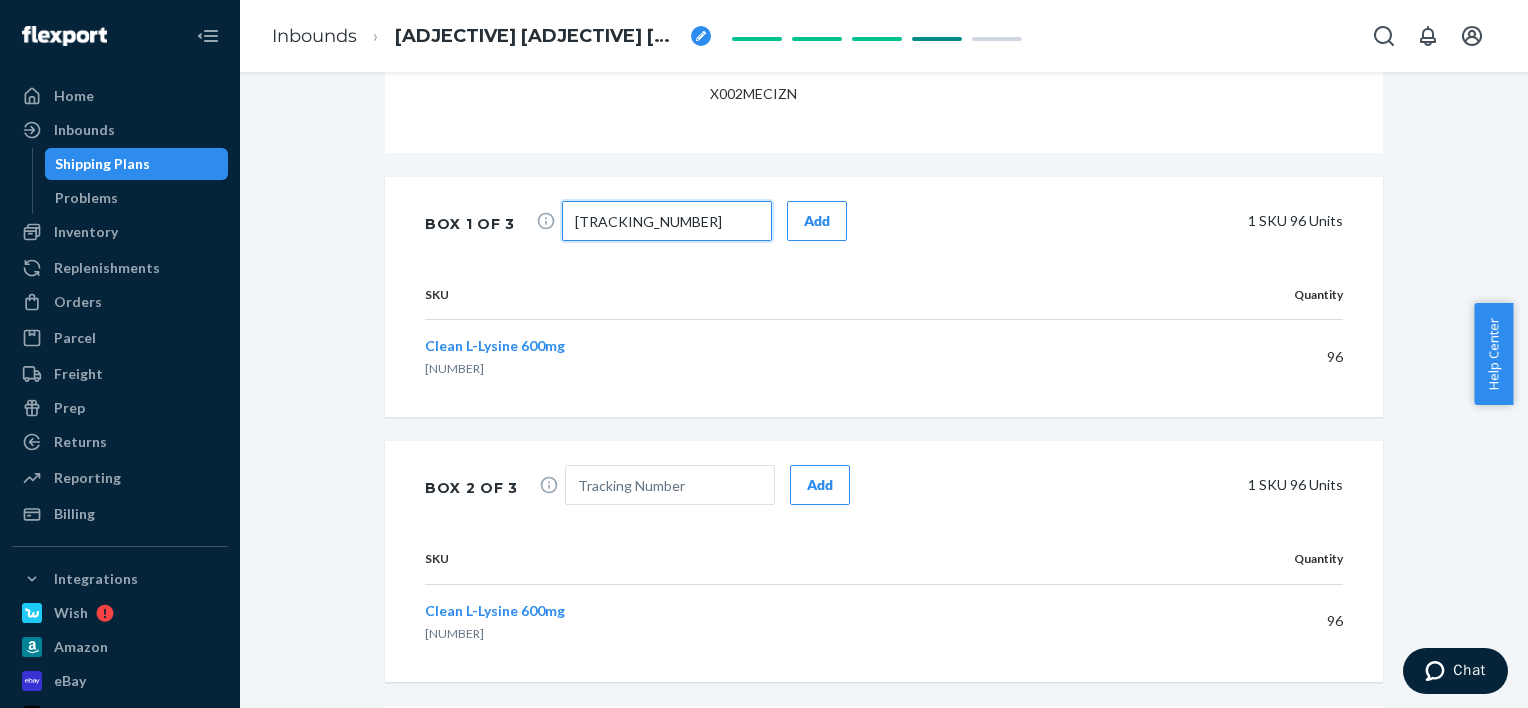 type on "[TRACKING_NUMBER]" 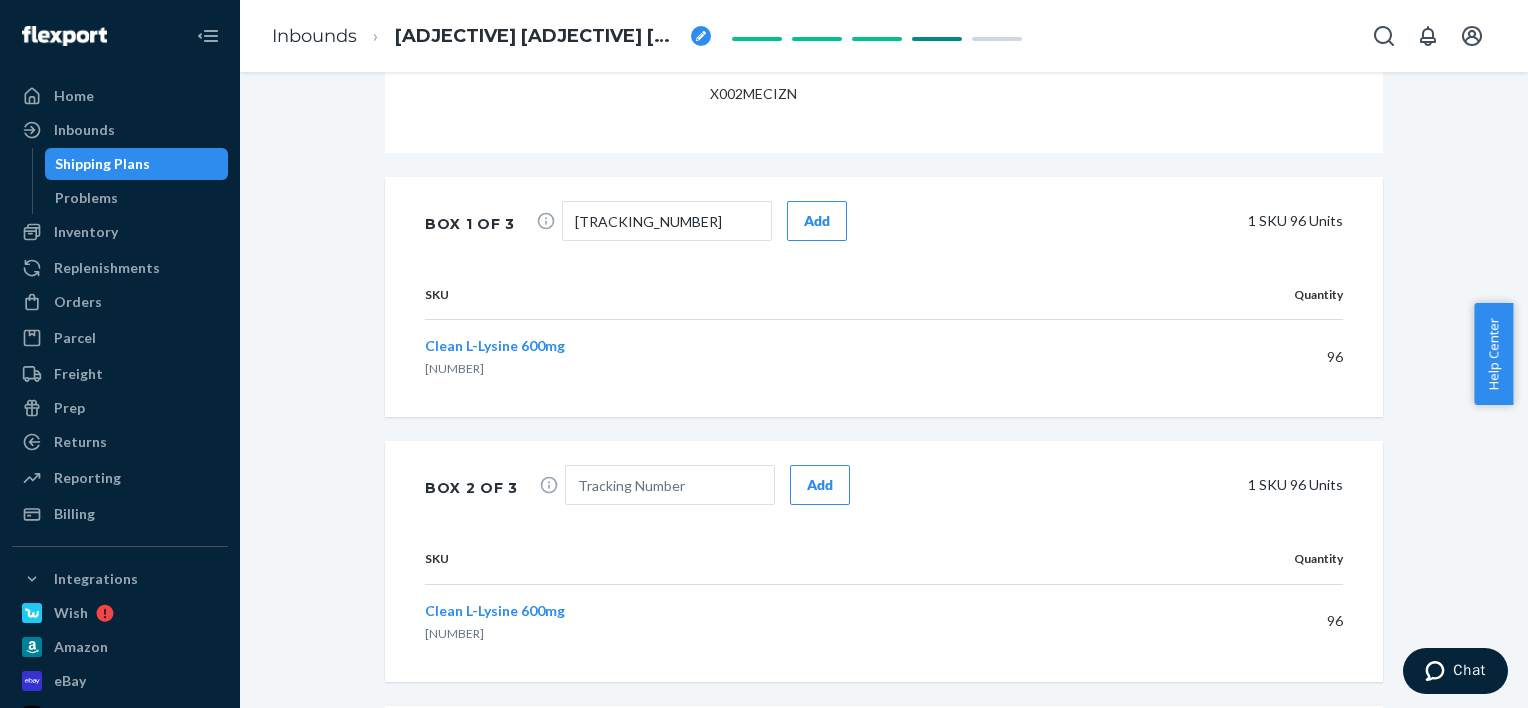click on "Add" at bounding box center (817, 221) 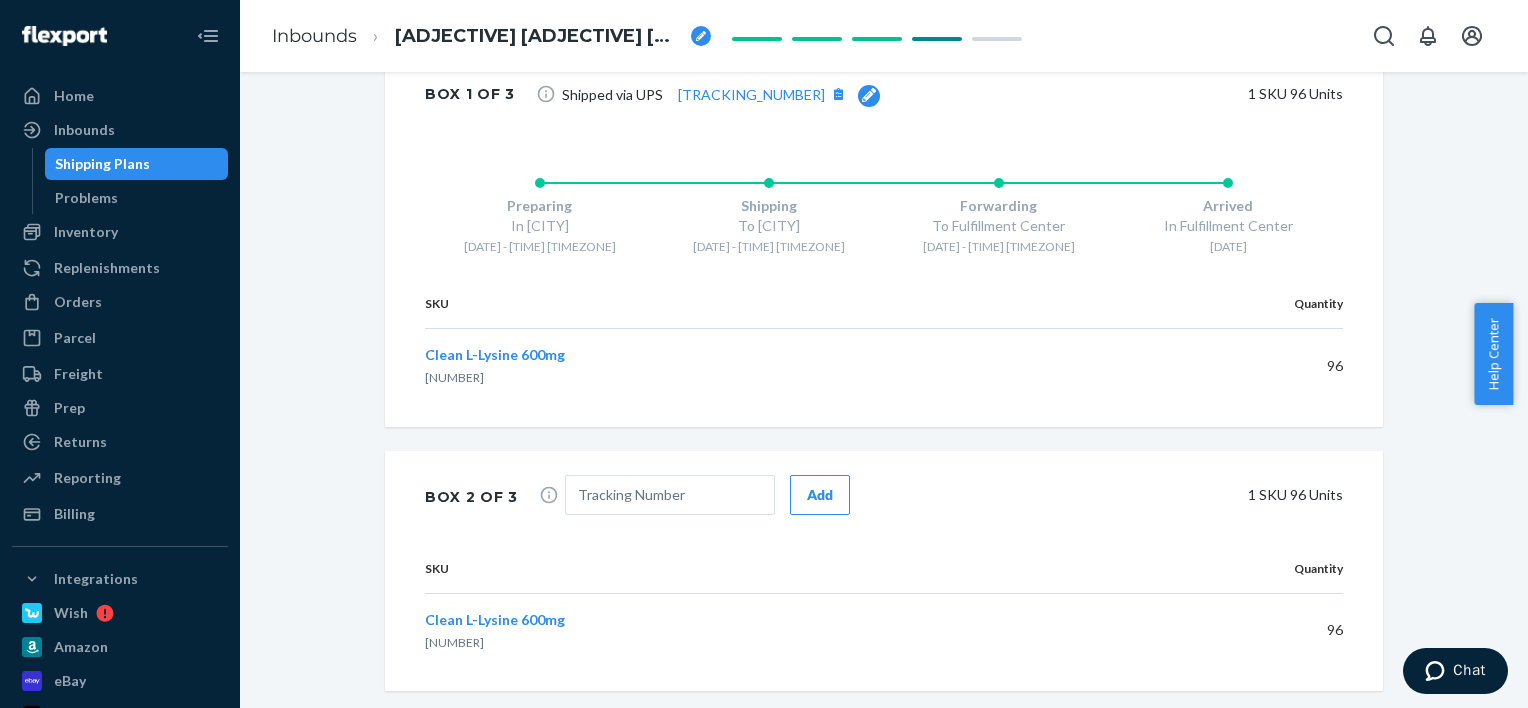 scroll, scrollTop: 1024, scrollLeft: 0, axis: vertical 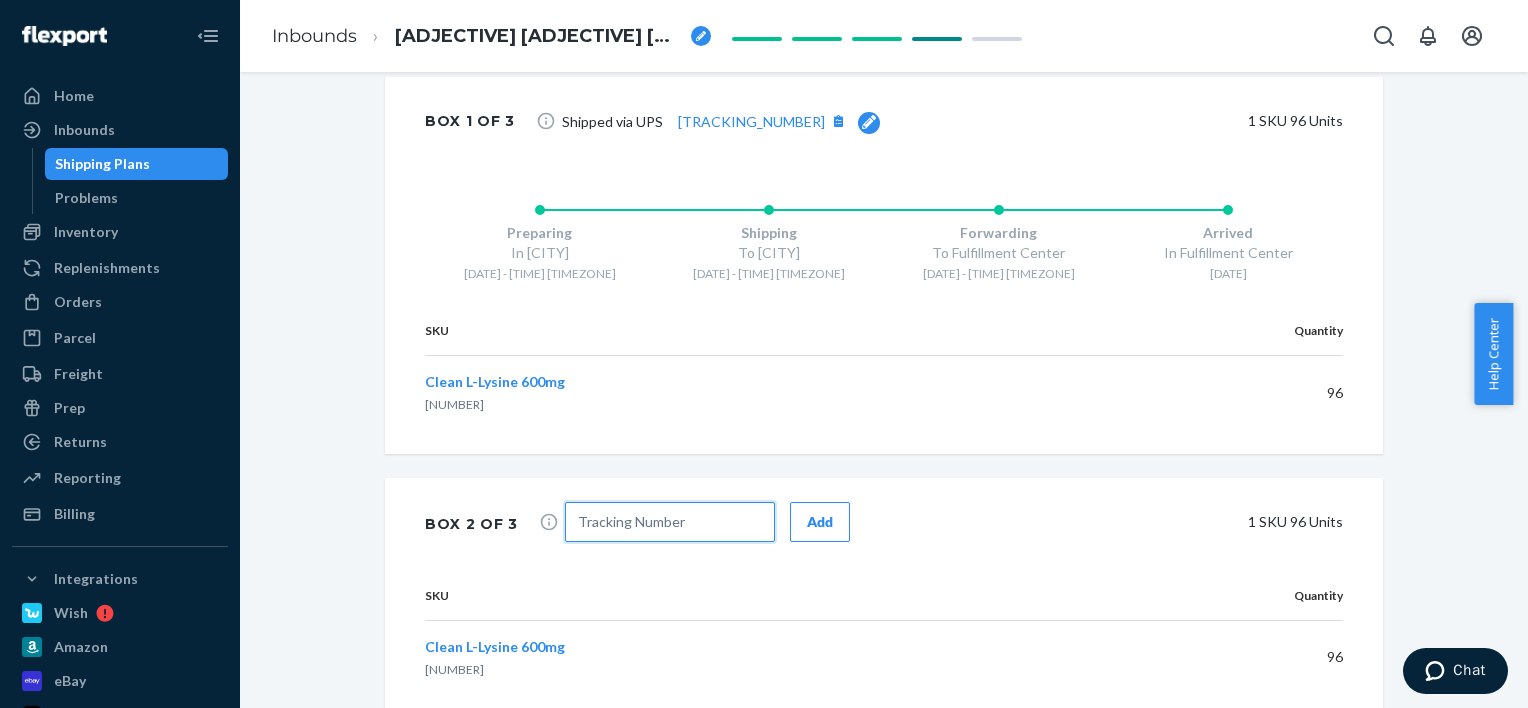click at bounding box center (670, 522) 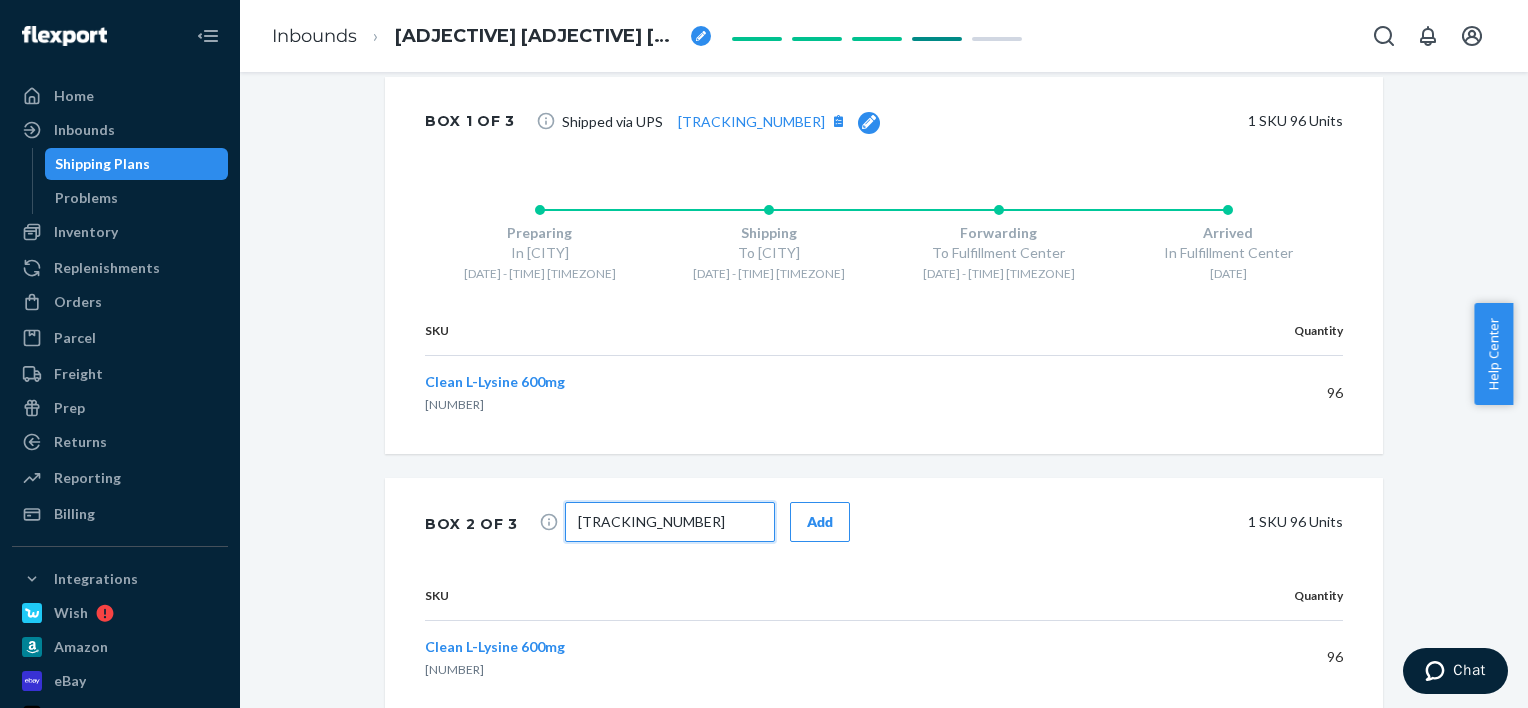 type on "[TRACKING_NUMBER]" 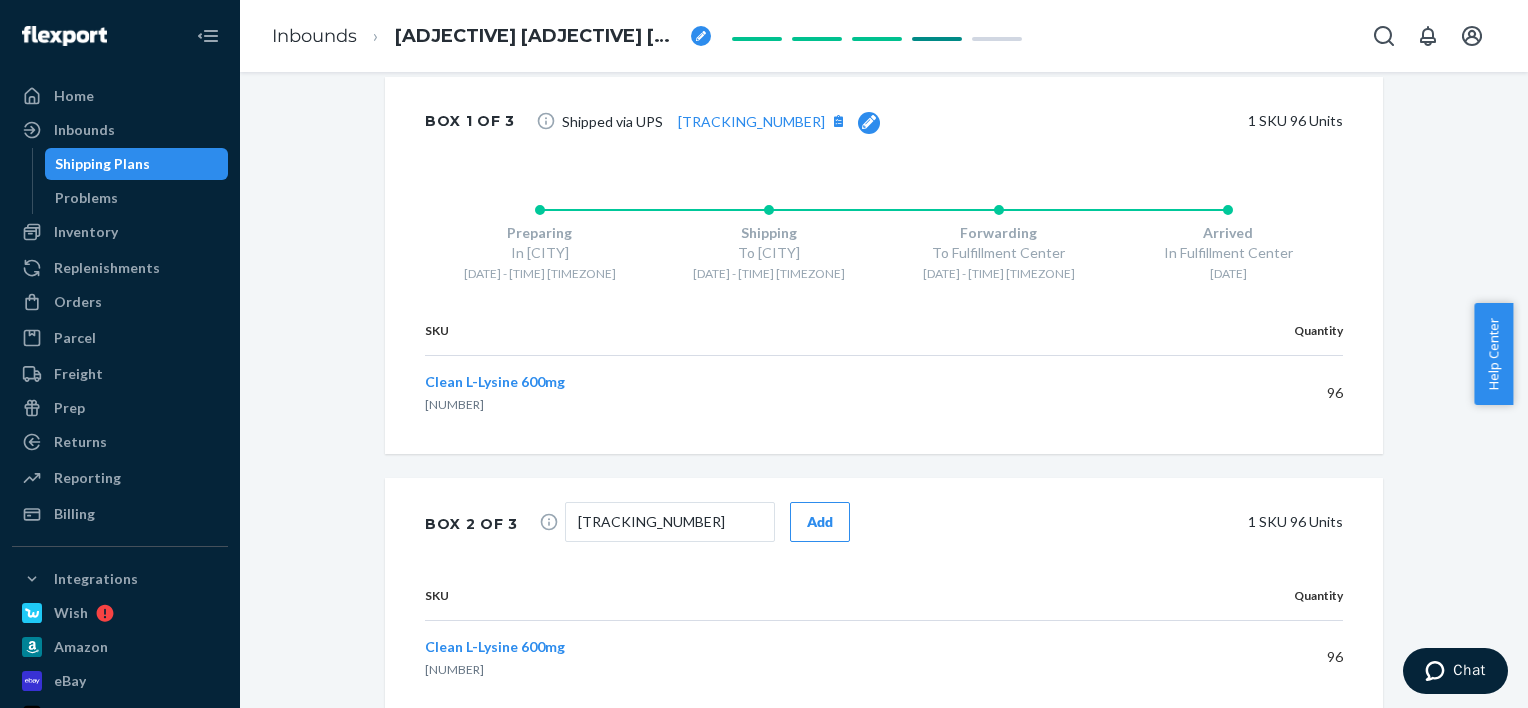 click on "Add" at bounding box center [820, 522] 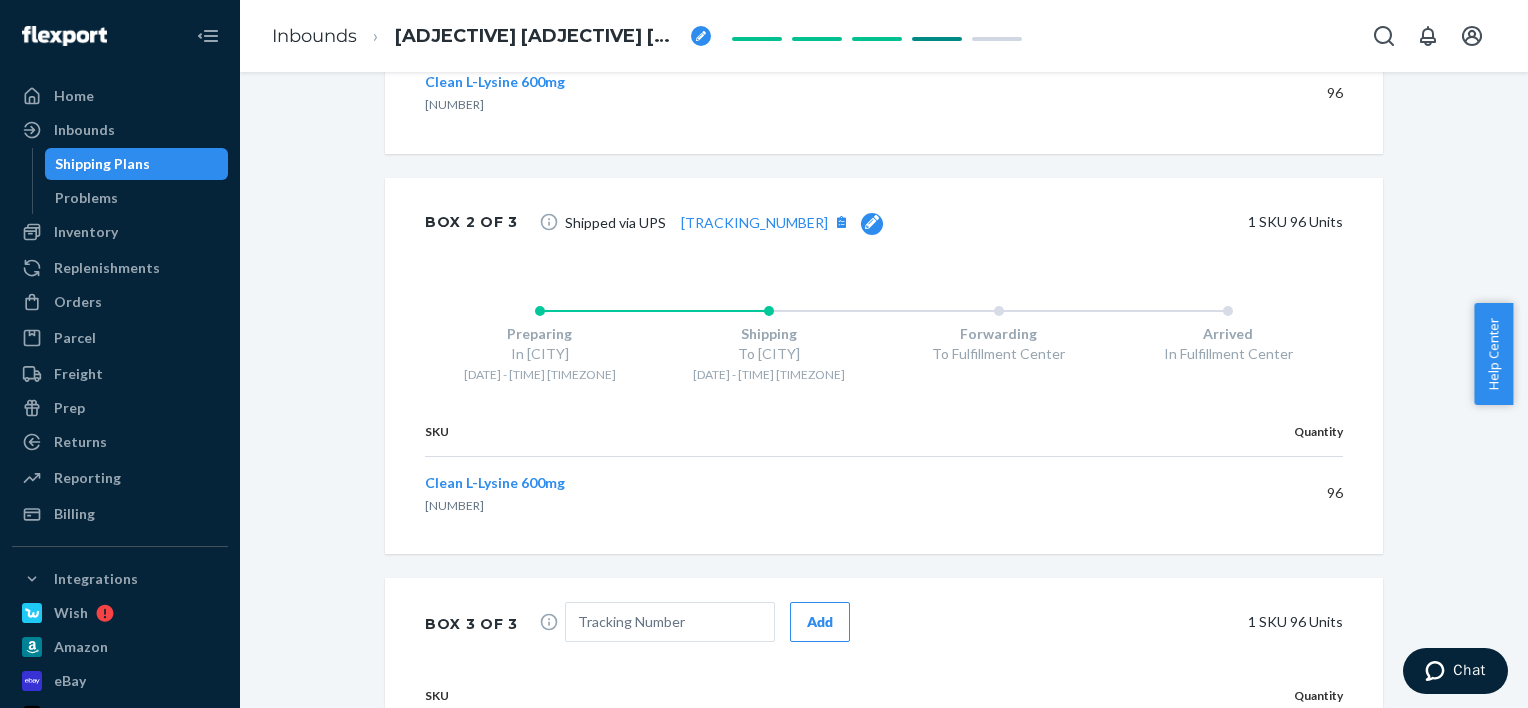 scroll, scrollTop: 1424, scrollLeft: 0, axis: vertical 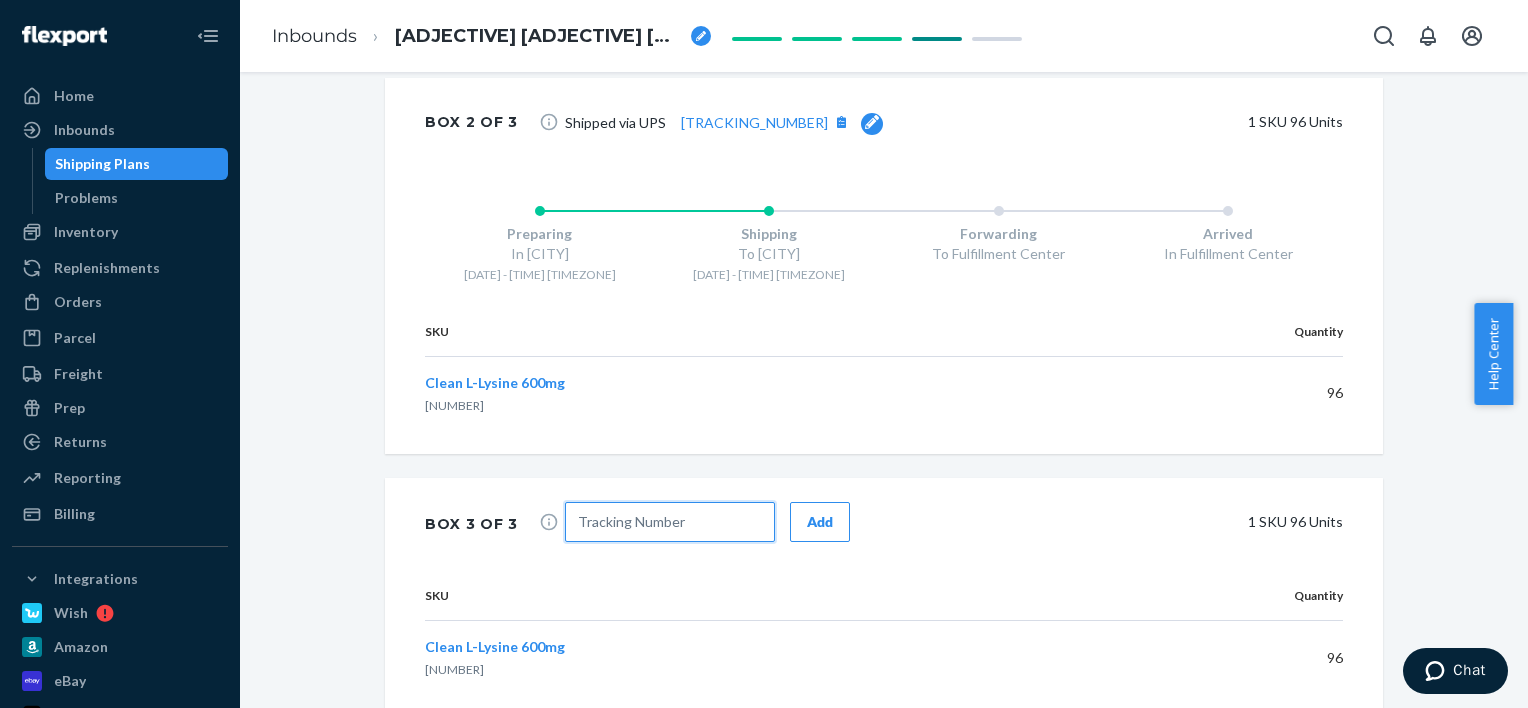 click at bounding box center [670, 522] 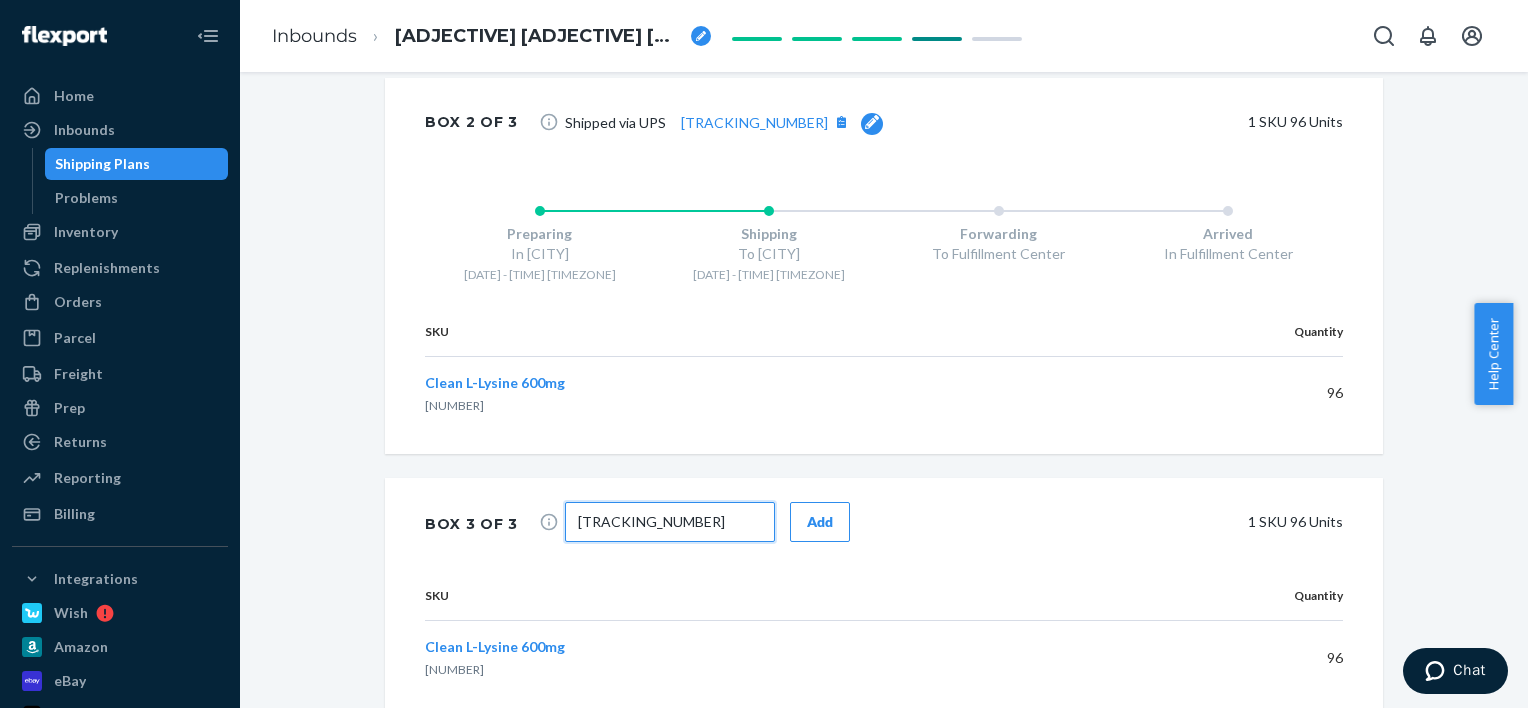 type on "[TRACKING_NUMBER]" 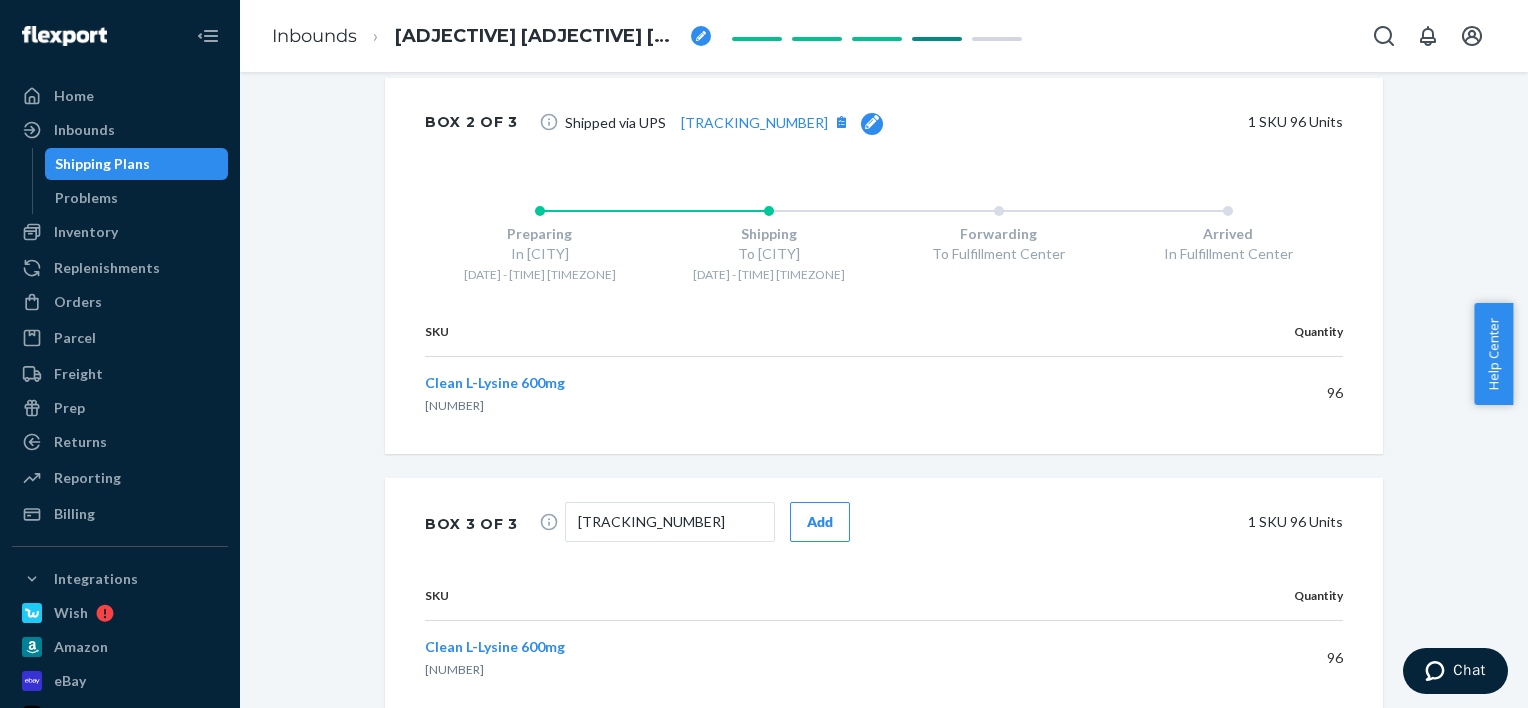click on "Add" at bounding box center (820, 522) 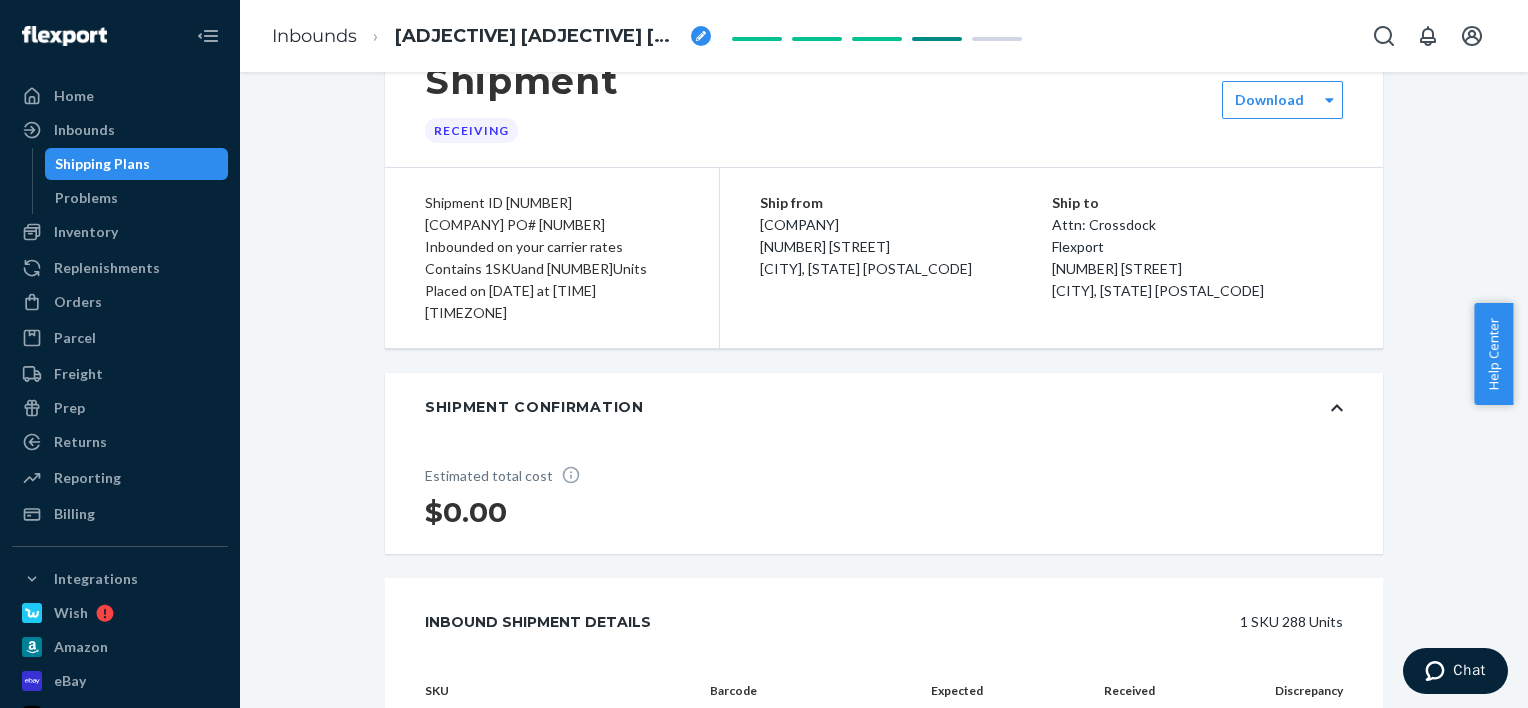 scroll, scrollTop: 0, scrollLeft: 0, axis: both 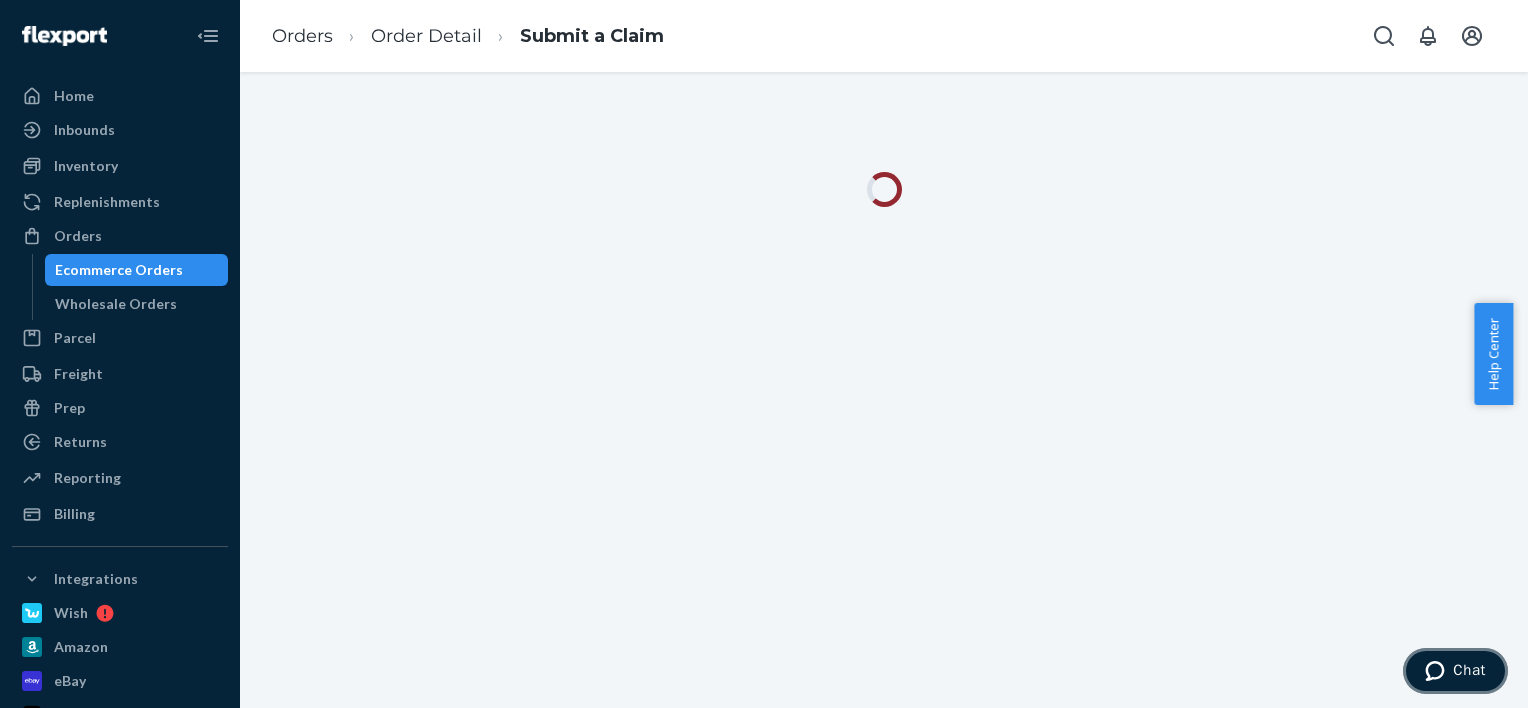 click on "Chat" at bounding box center (1469, 670) 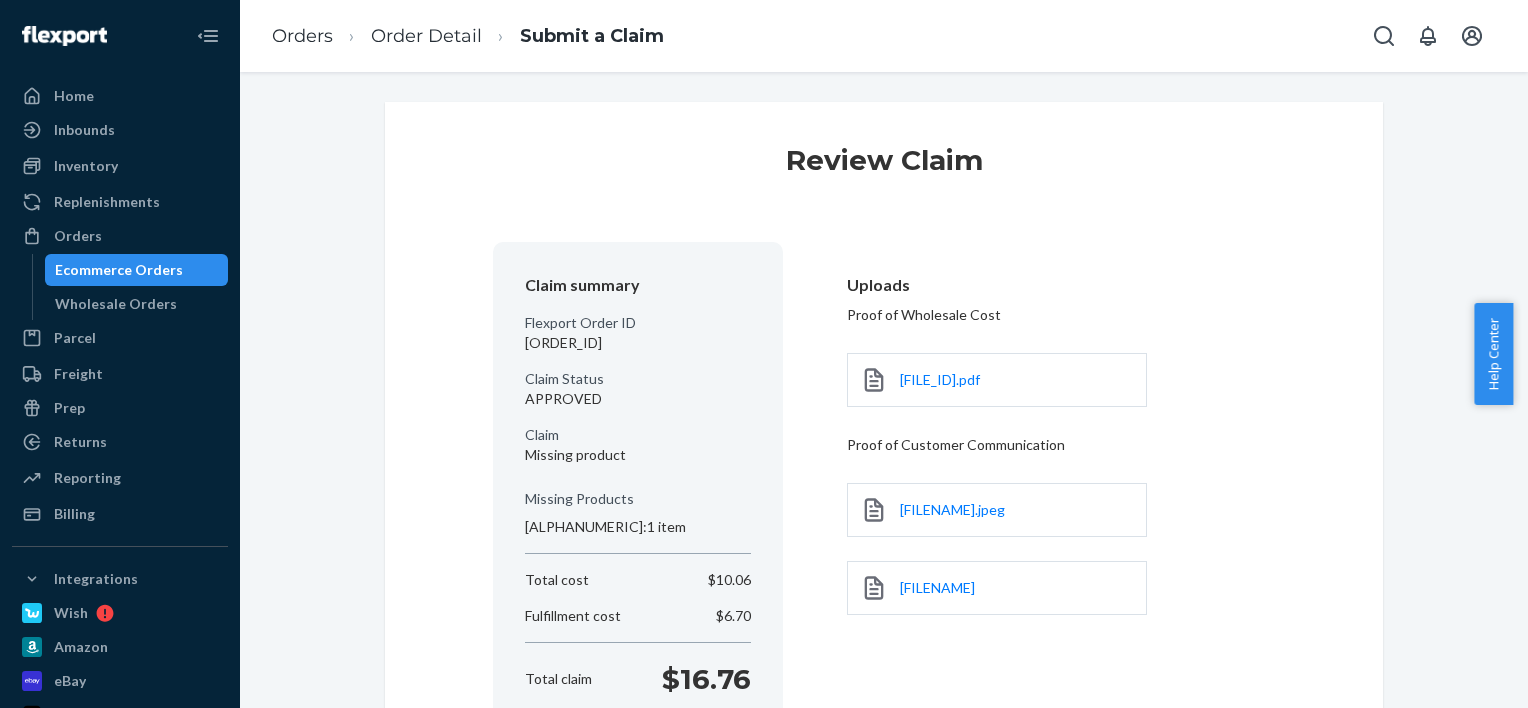scroll, scrollTop: 0, scrollLeft: 0, axis: both 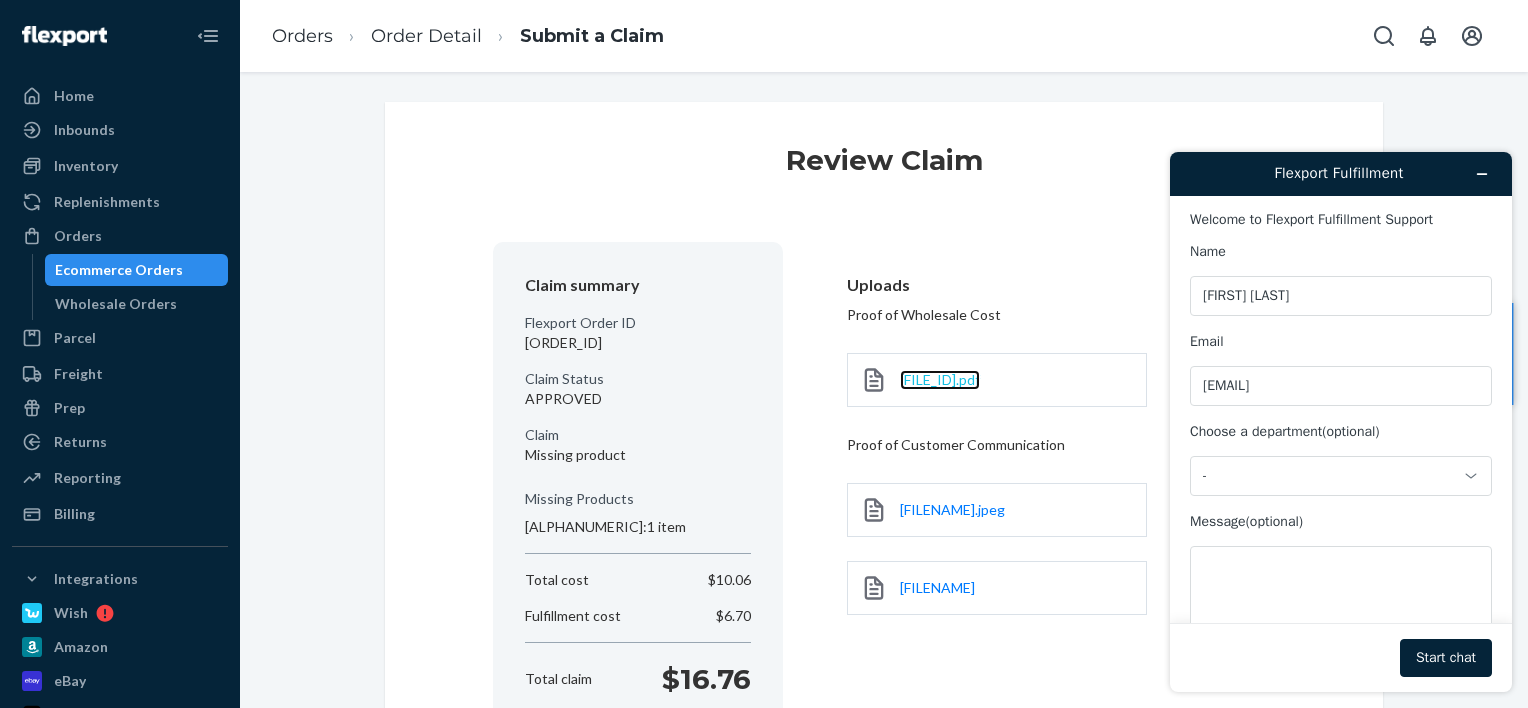 click on "#45508.pdf" at bounding box center [940, 379] 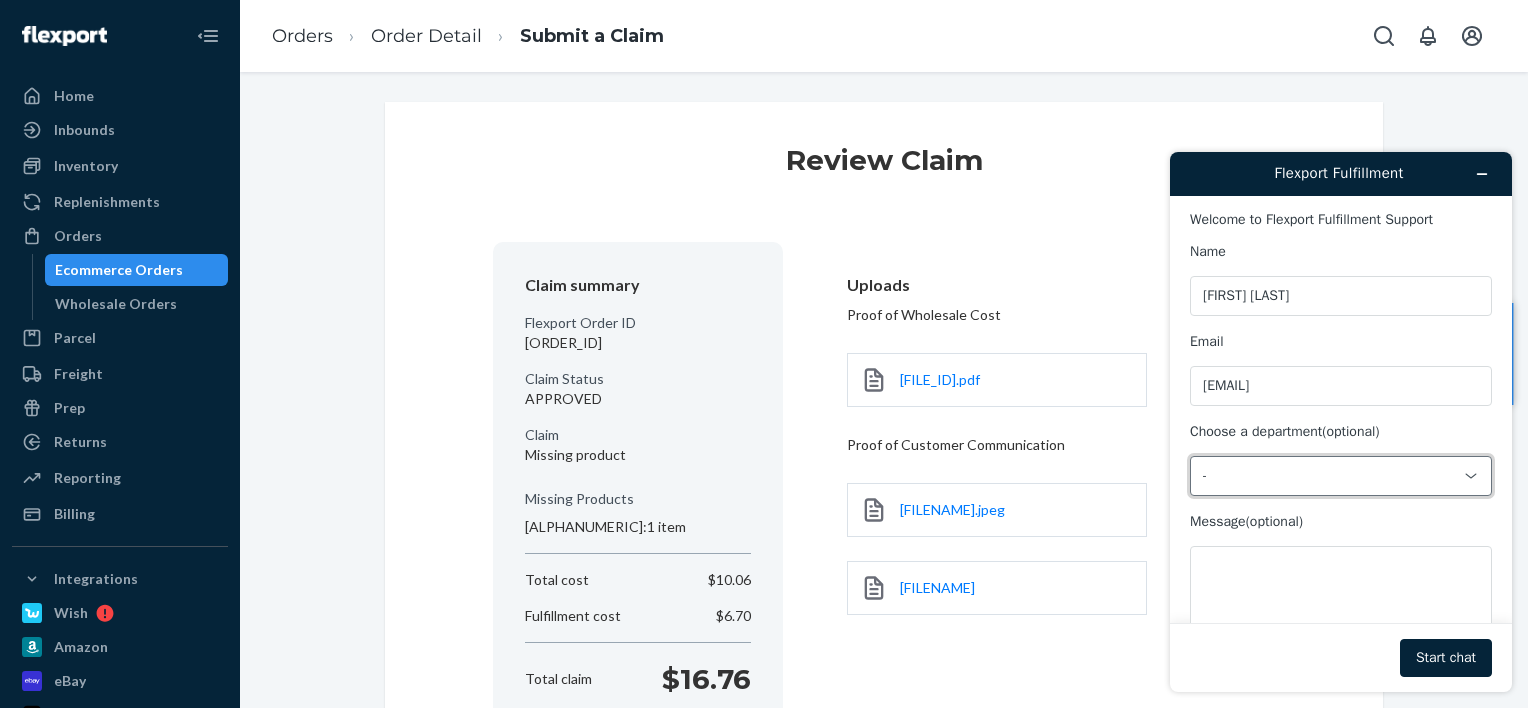 click on "-" at bounding box center [1329, 476] 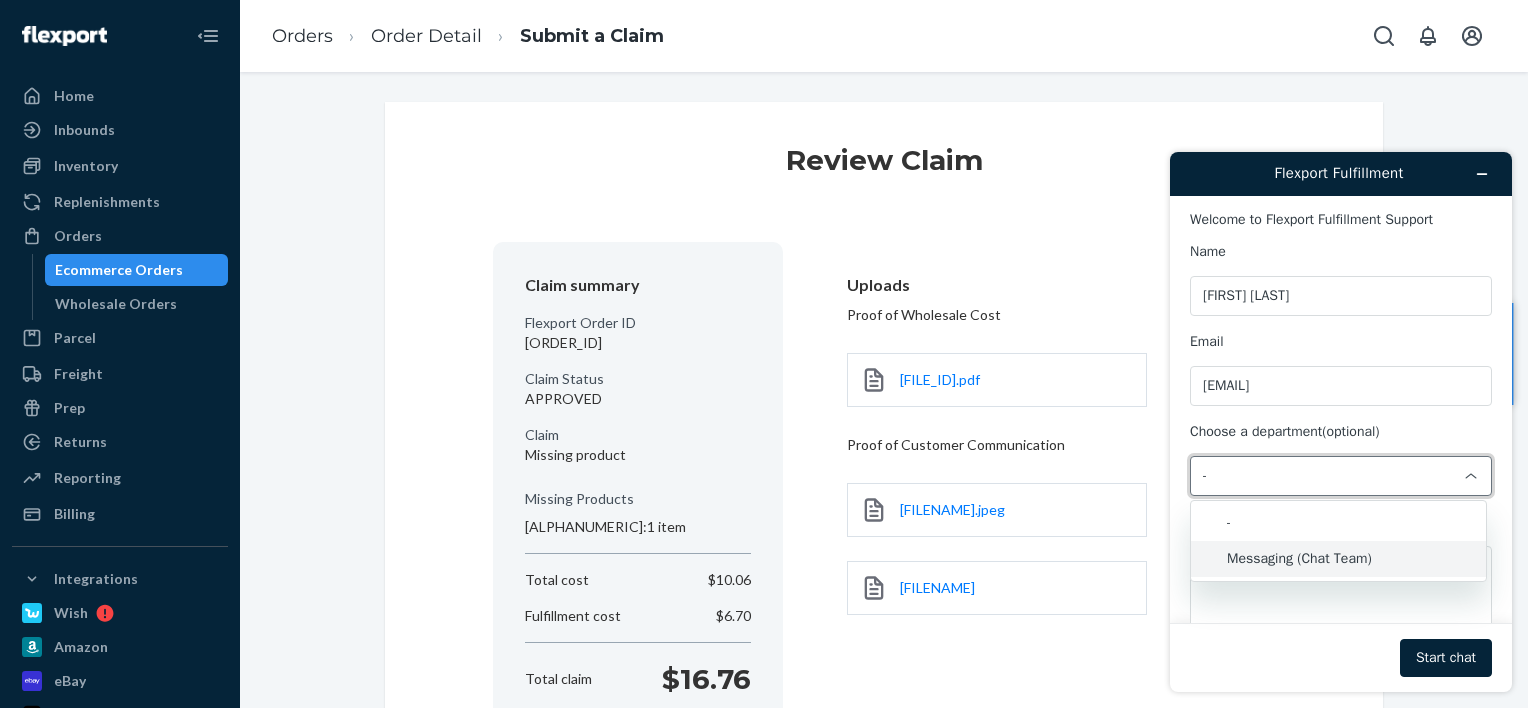 click on "Messaging (Chat Team)" at bounding box center [1338, 559] 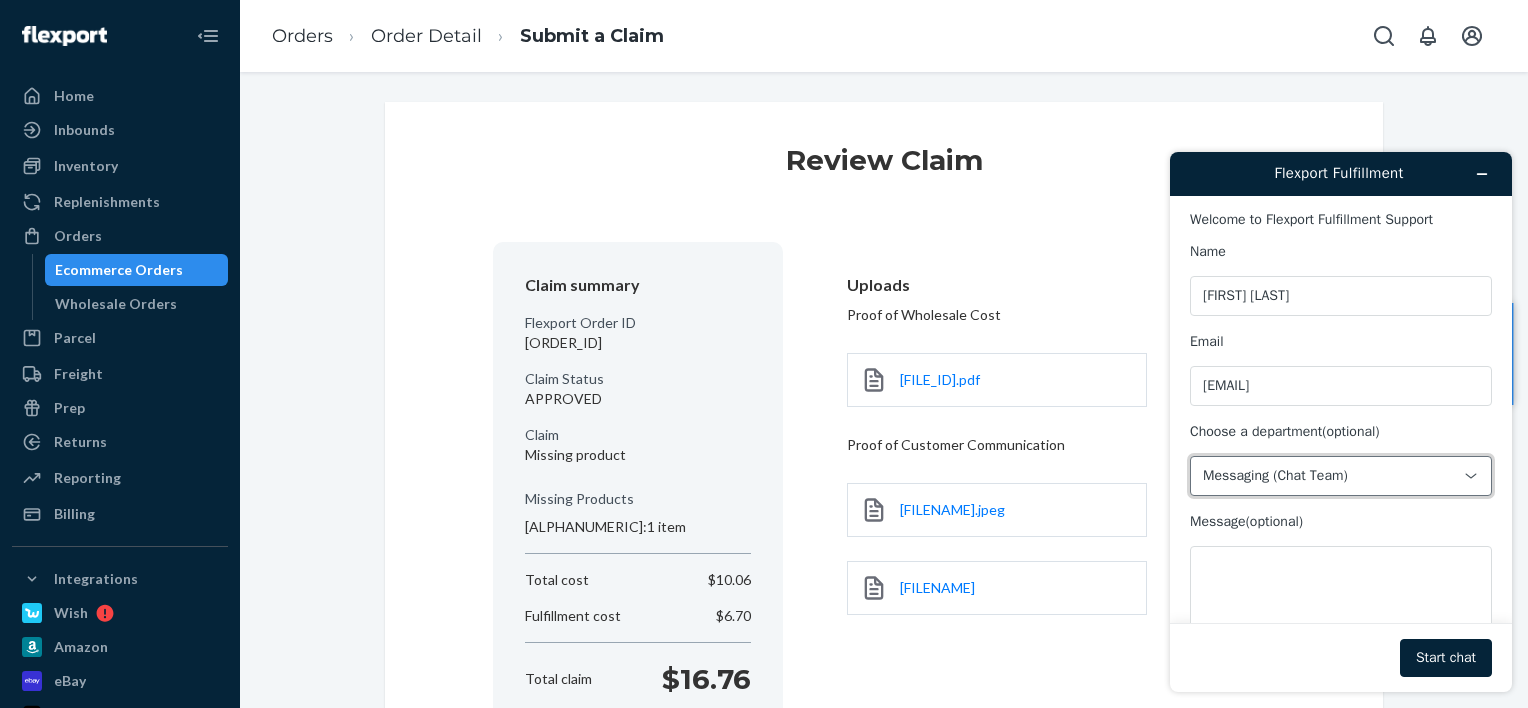 scroll, scrollTop: 64, scrollLeft: 0, axis: vertical 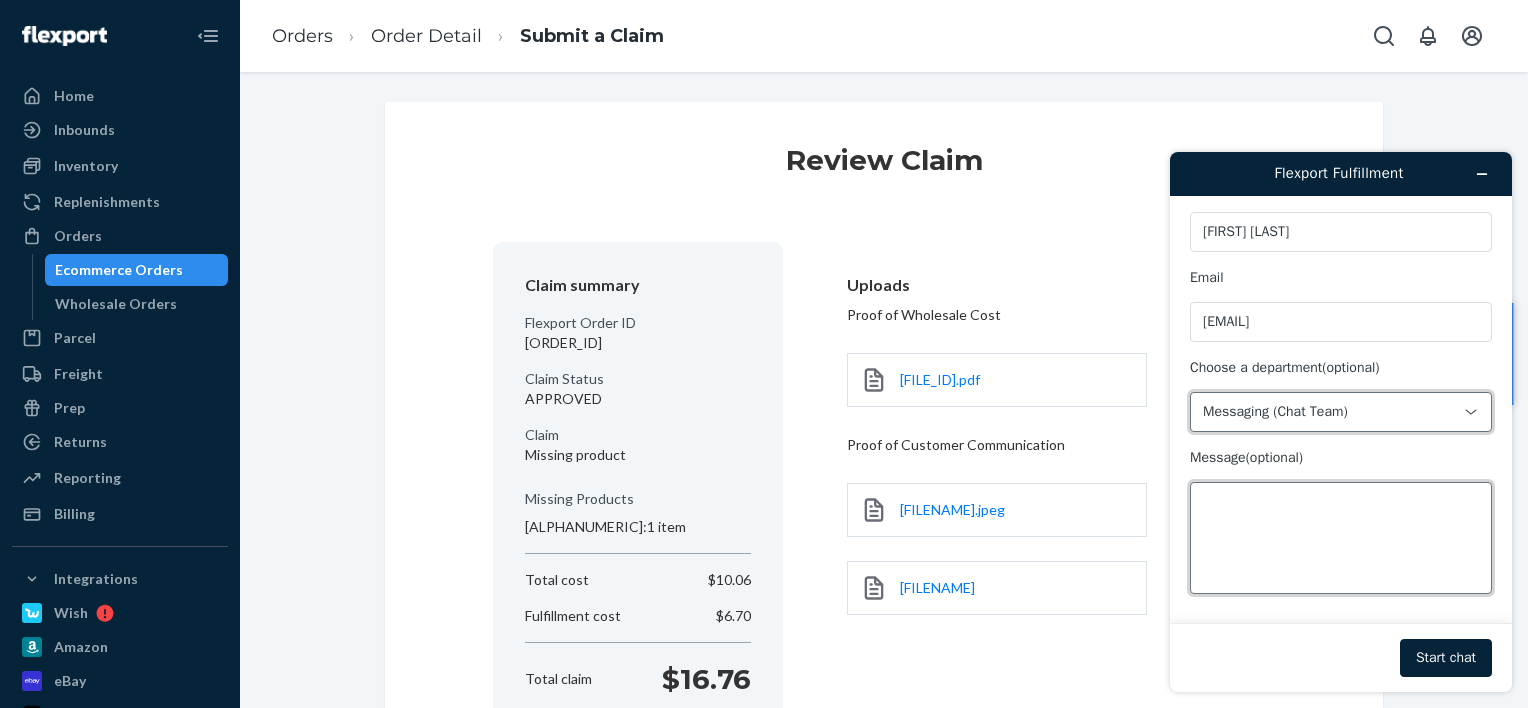 click on "Message  (optional)" at bounding box center [1341, 538] 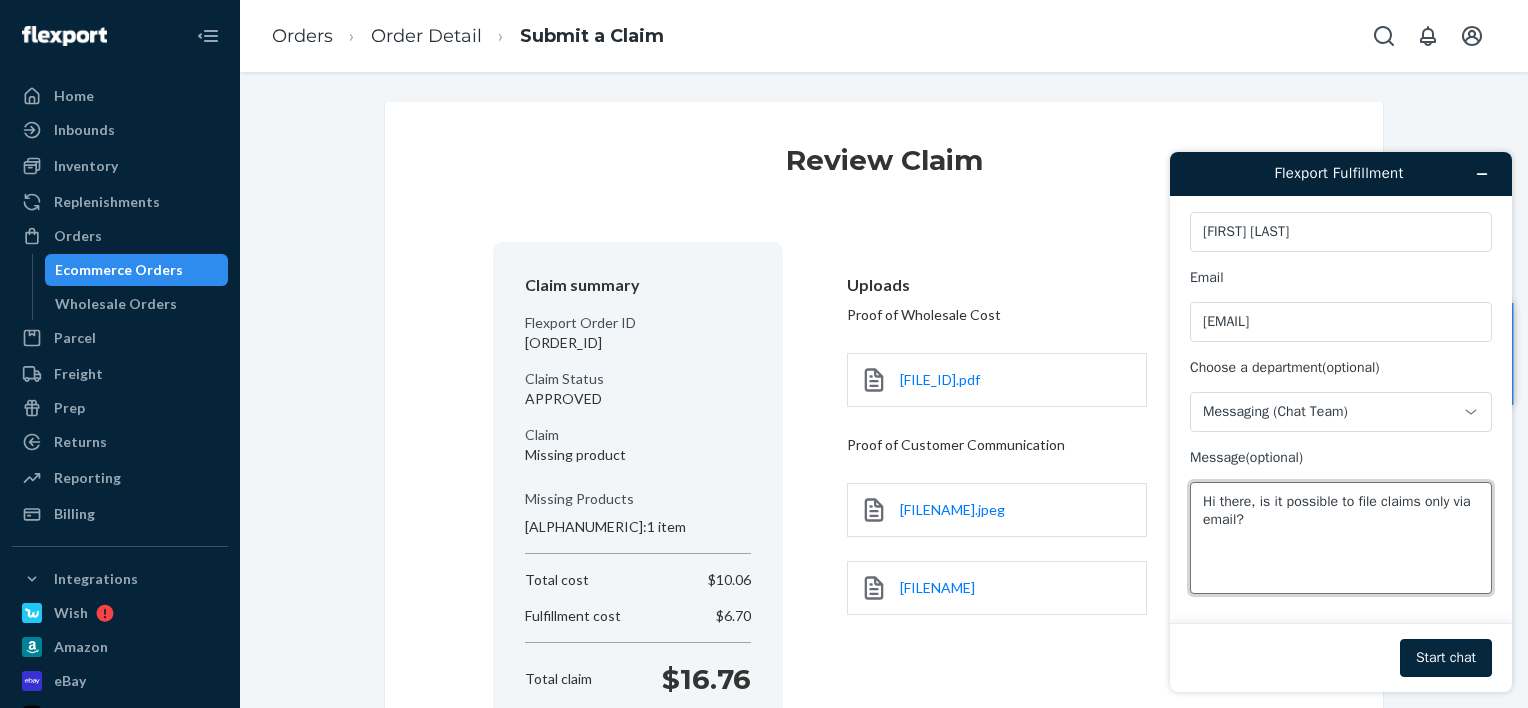 type on "Hi there, is it possible to file claims only via email?" 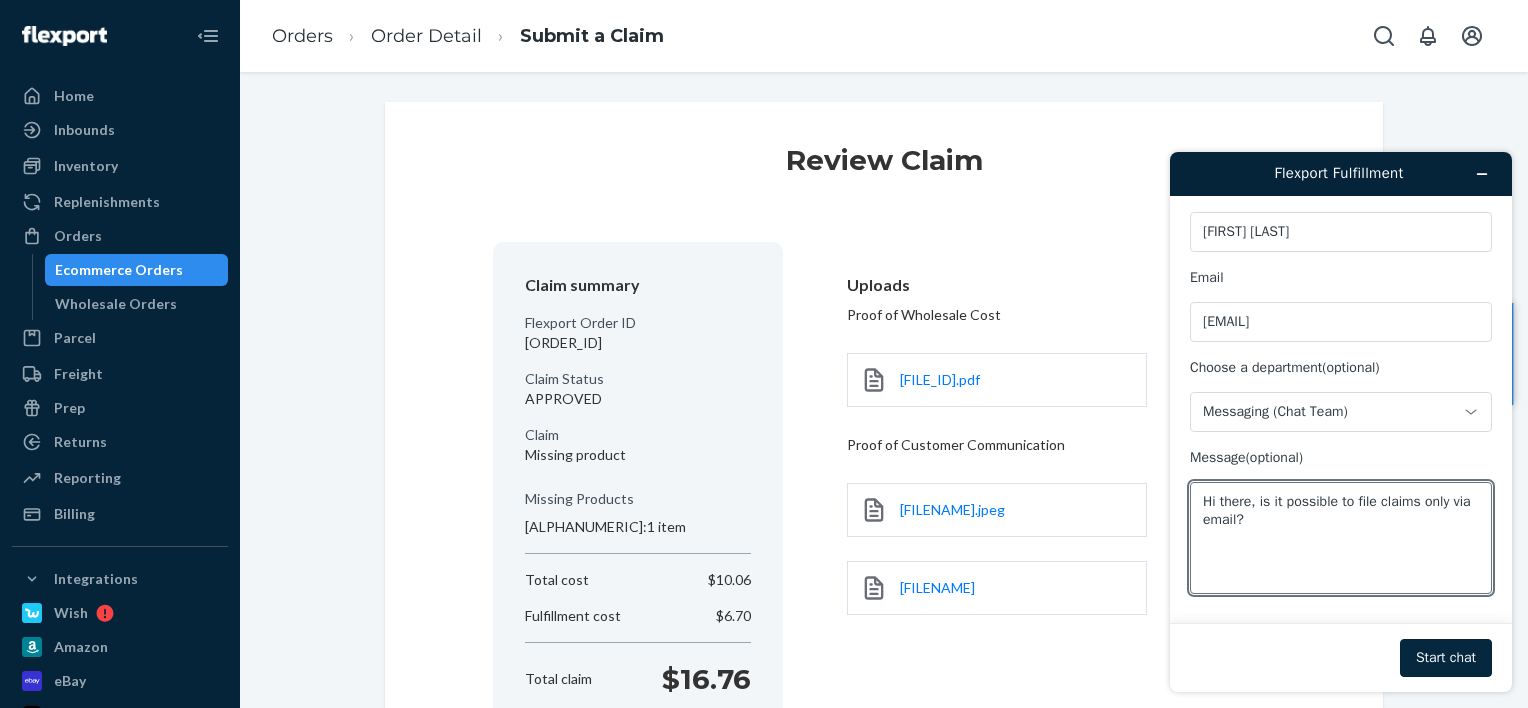 click on "Start chat" at bounding box center (1446, 658) 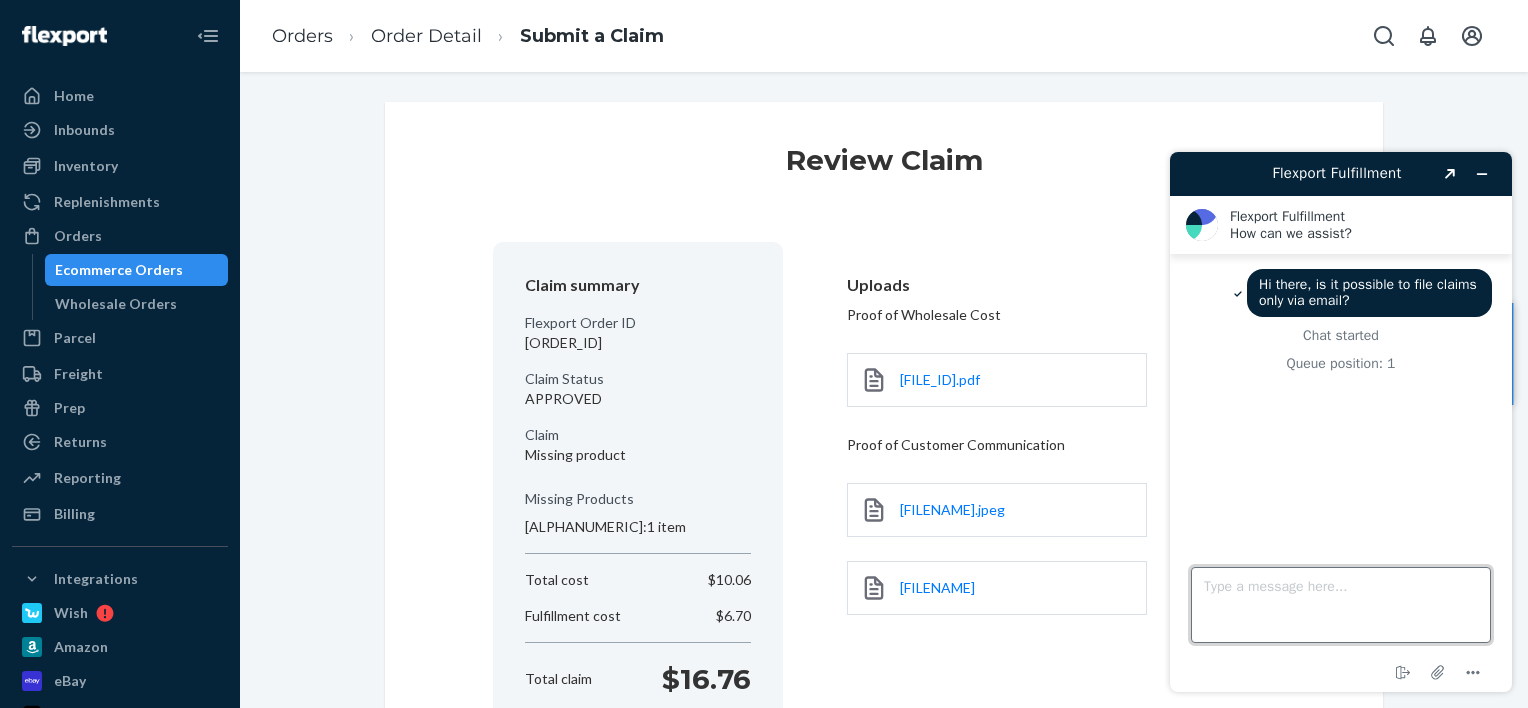 click on "Type a message here..." at bounding box center (1341, 605) 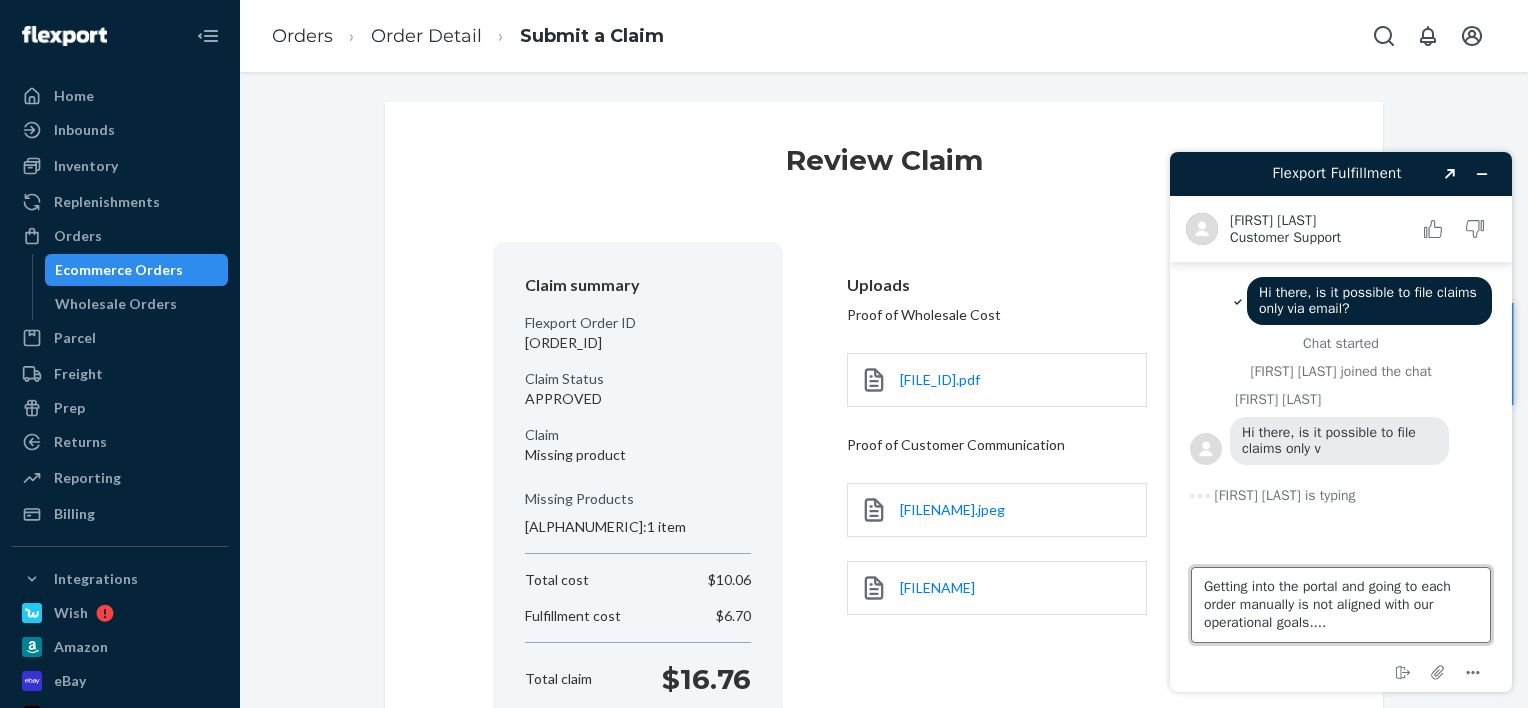 scroll, scrollTop: 25, scrollLeft: 0, axis: vertical 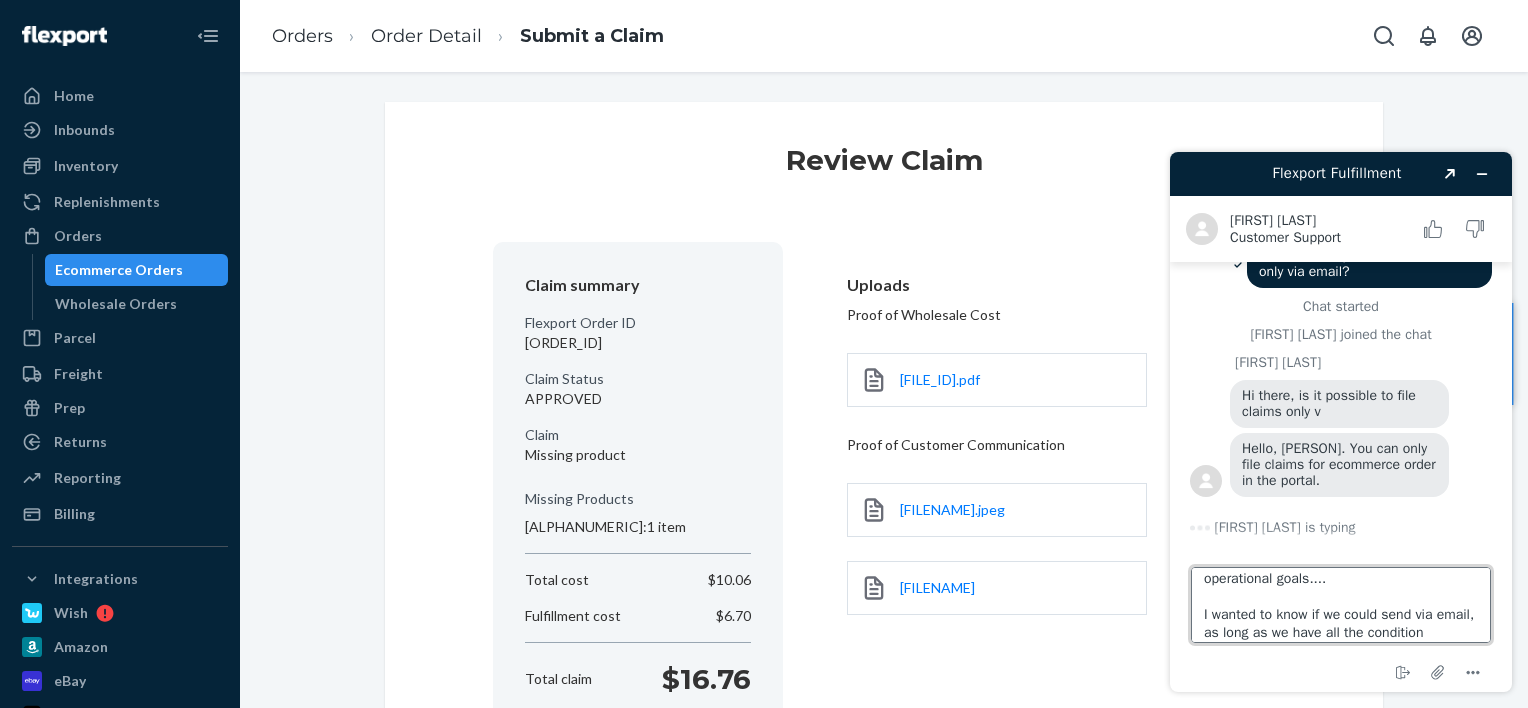 type on "Getting into the portal and going to each order manually is not aligned with our operational goals....
I wanted to know if we could send via email, as long as we have all the conditions" 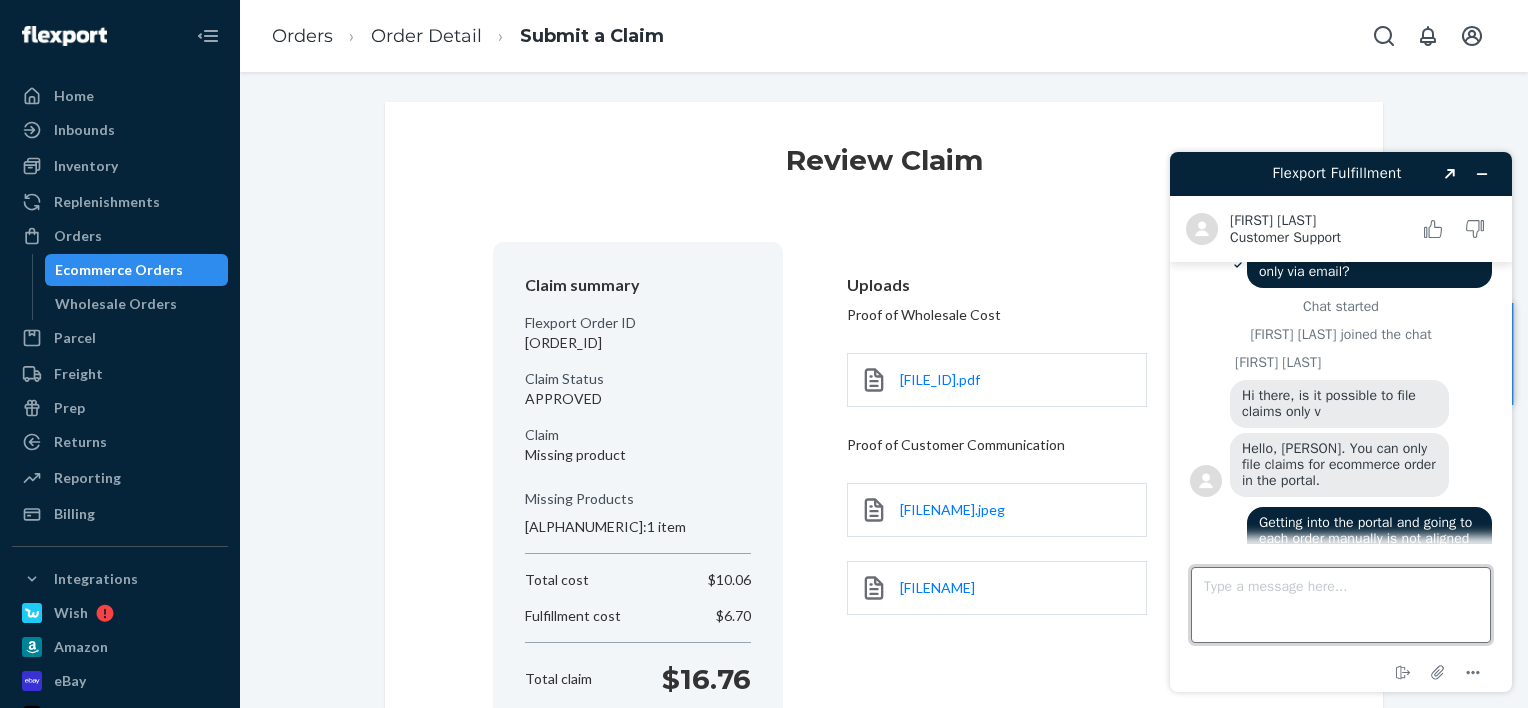 scroll, scrollTop: 0, scrollLeft: 0, axis: both 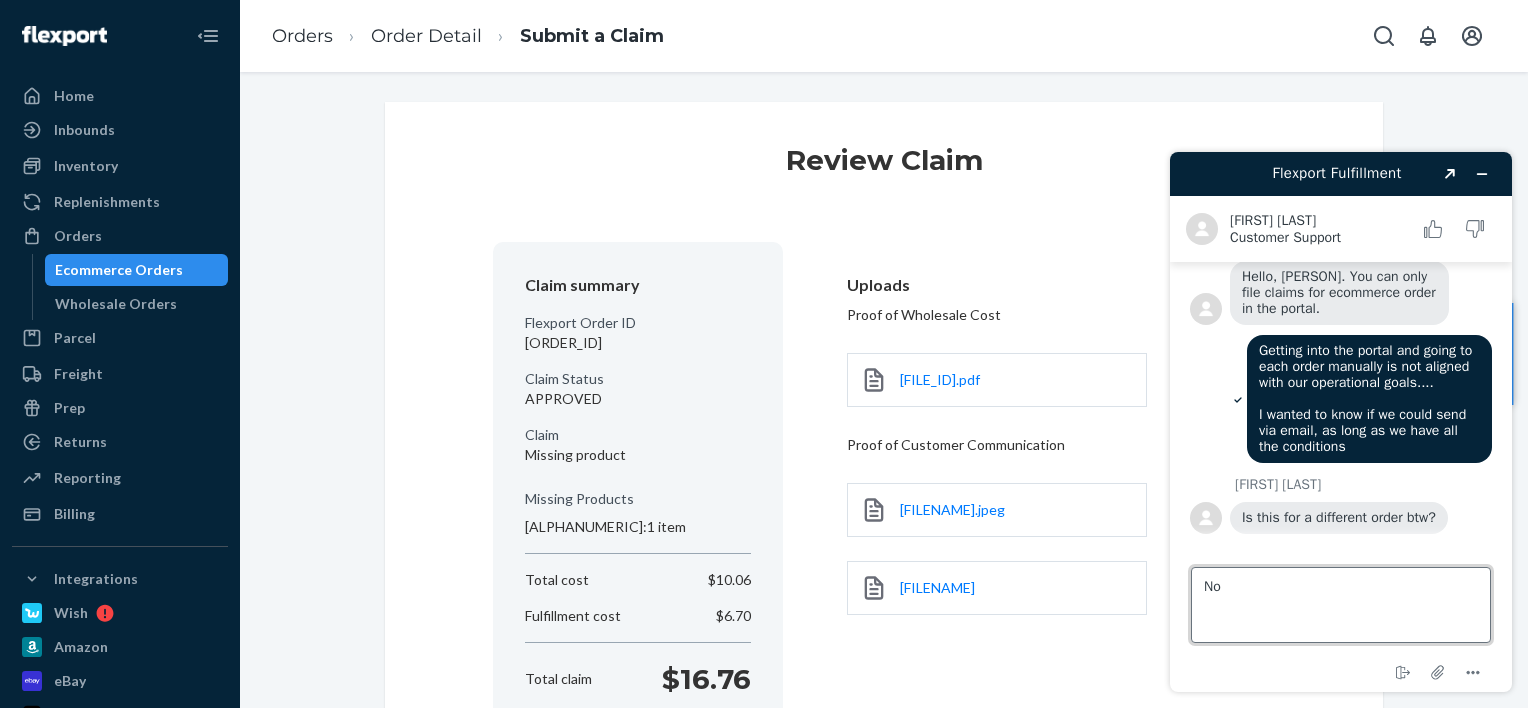 type on "N" 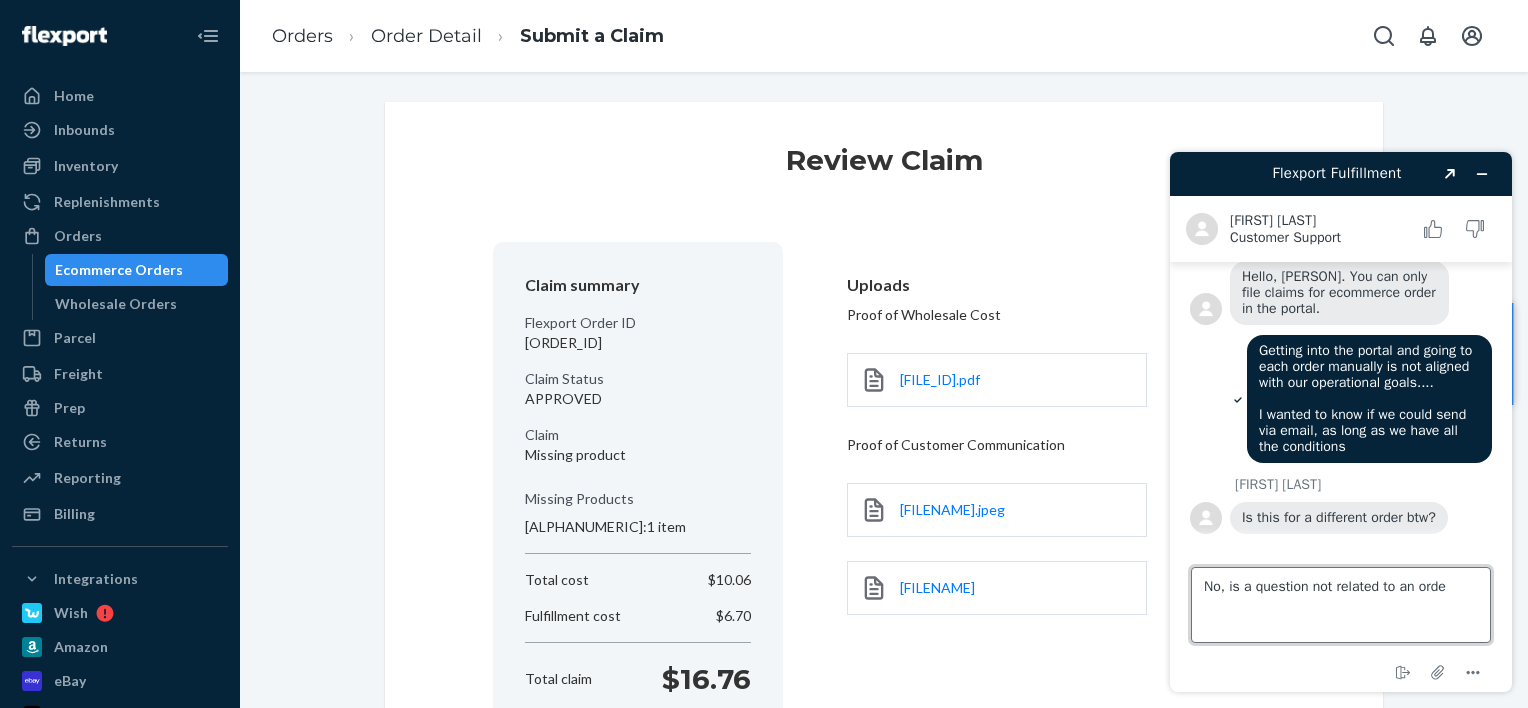 type on "No, is a question not related to an order" 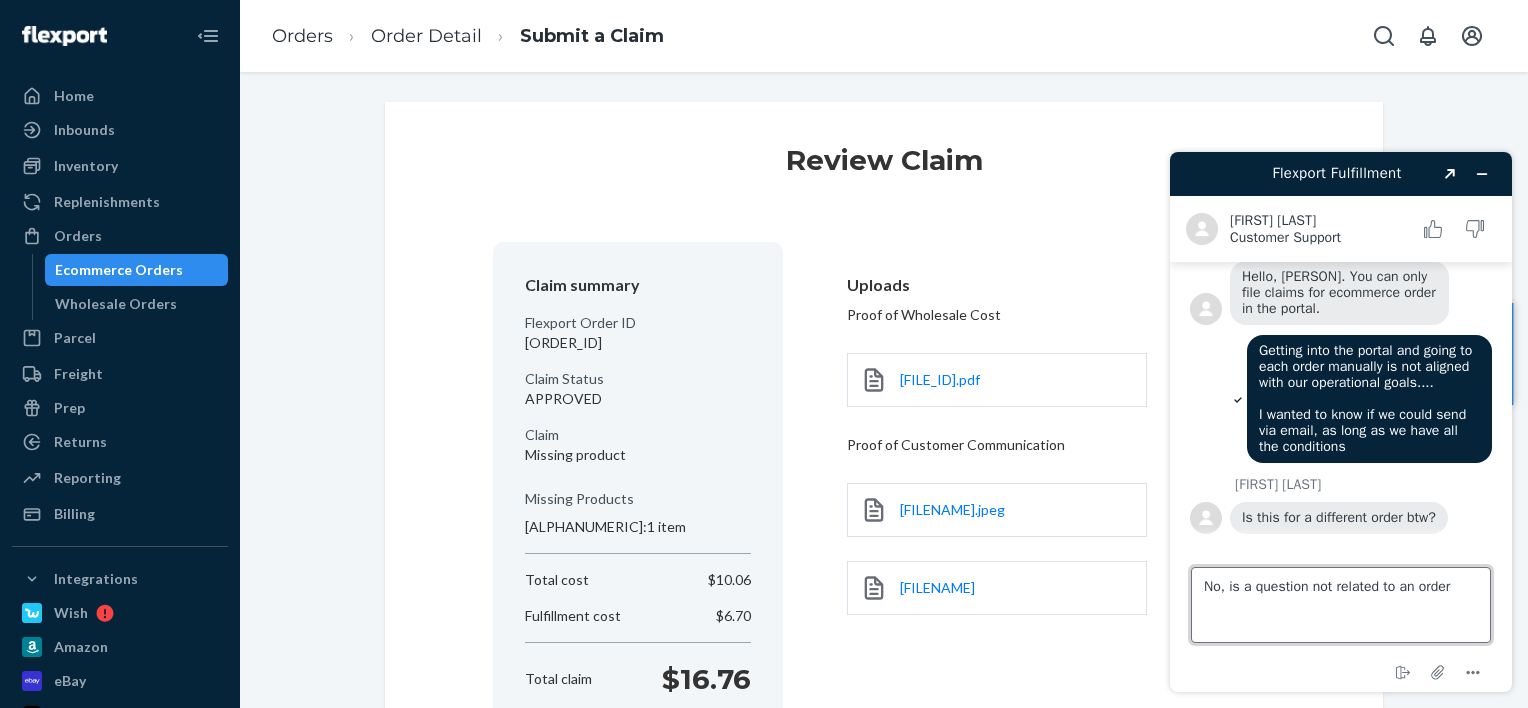 type 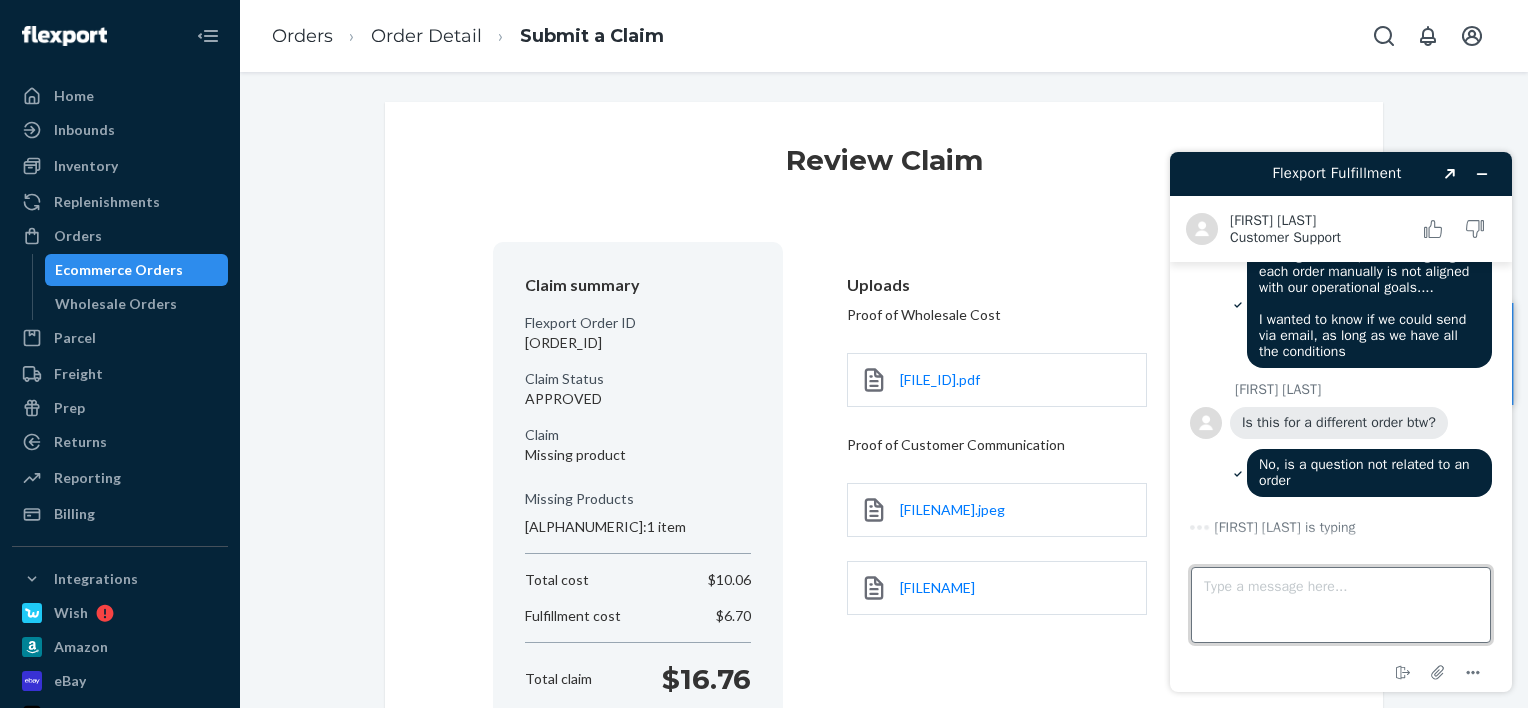 scroll, scrollTop: 320, scrollLeft: 0, axis: vertical 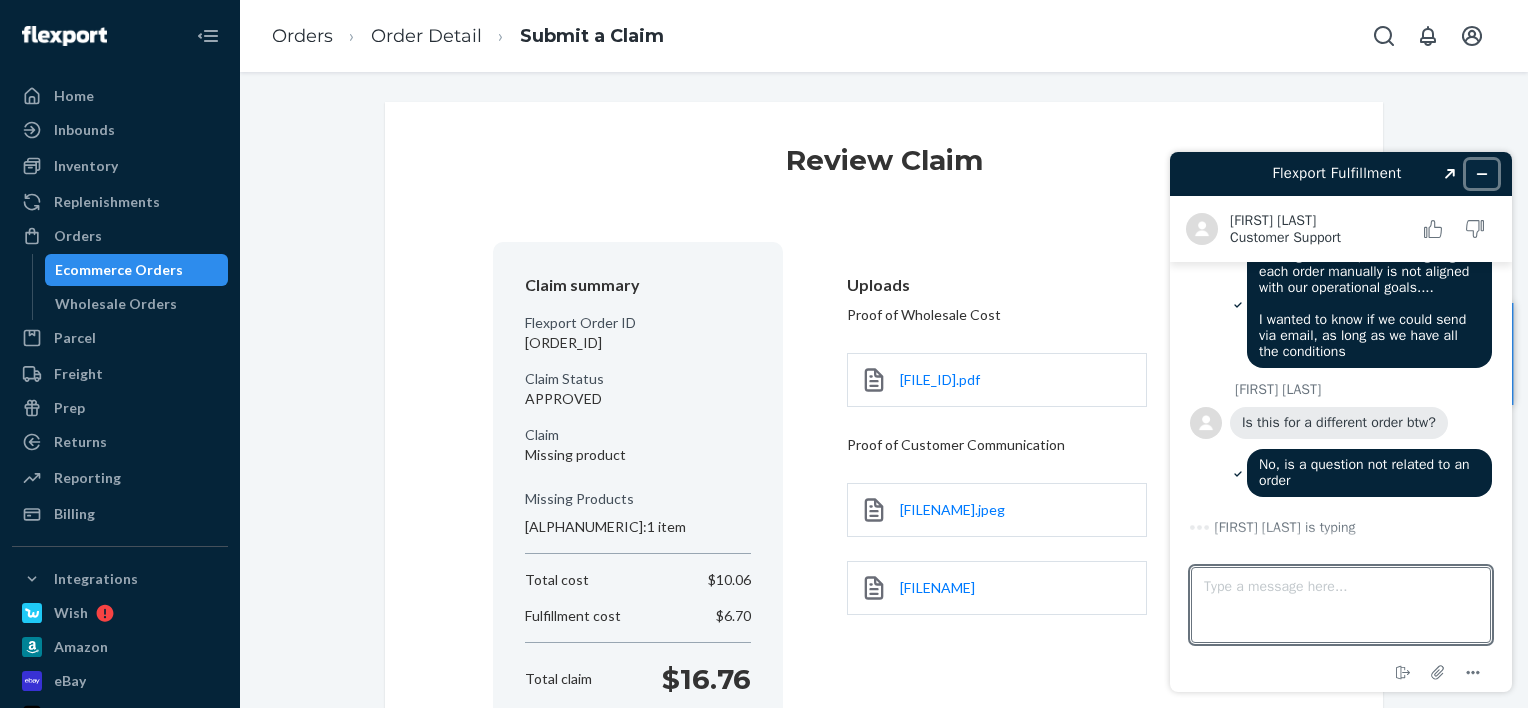 click at bounding box center [1482, 174] 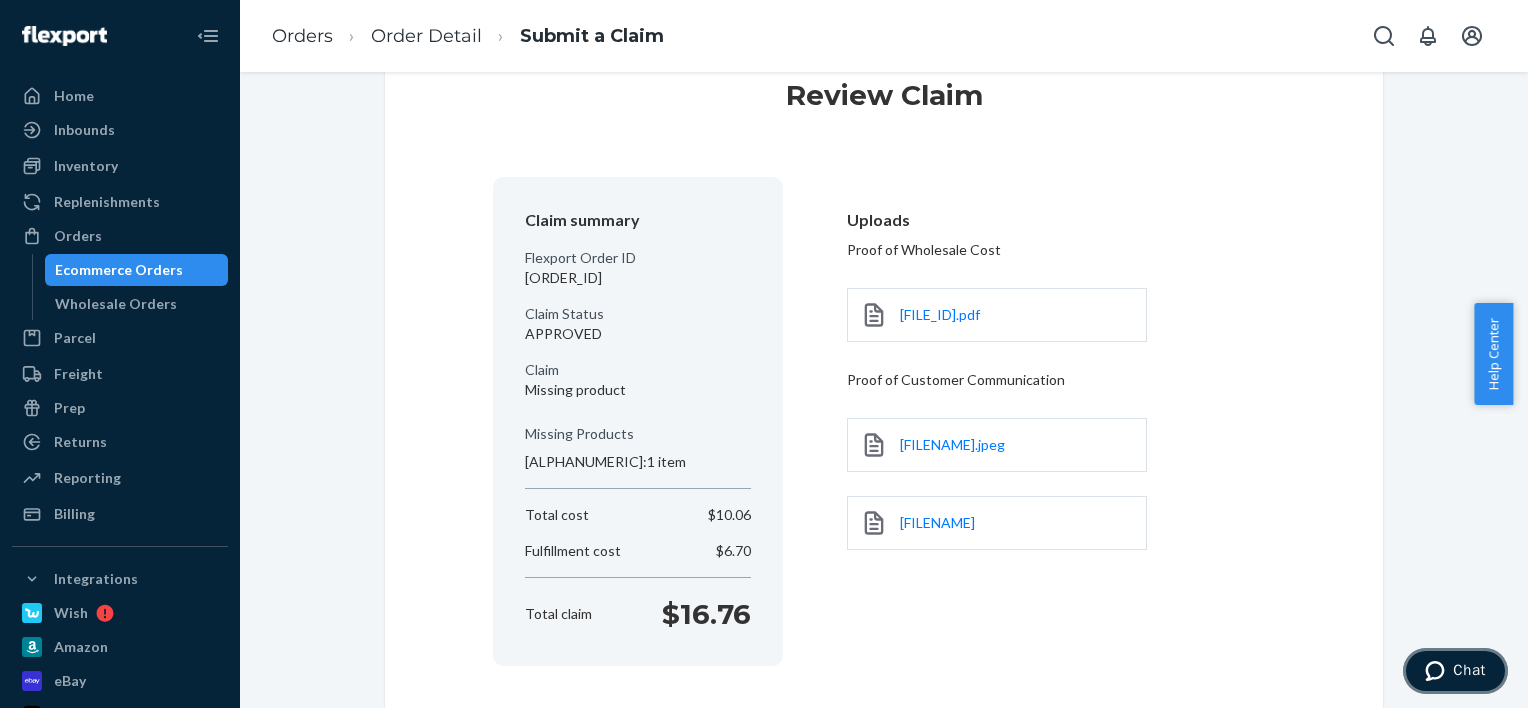 scroll, scrollTop: 111, scrollLeft: 0, axis: vertical 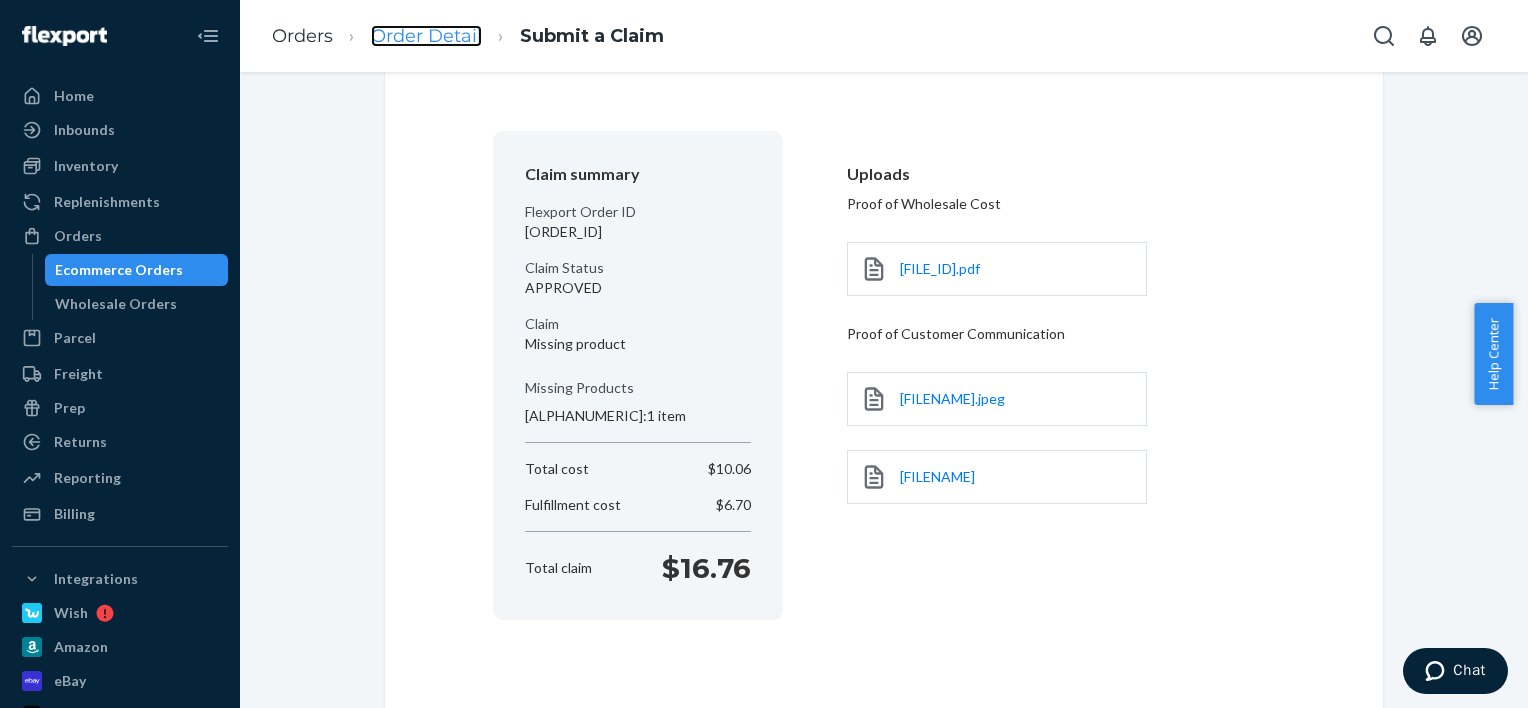 click on "Order Detail" at bounding box center [426, 36] 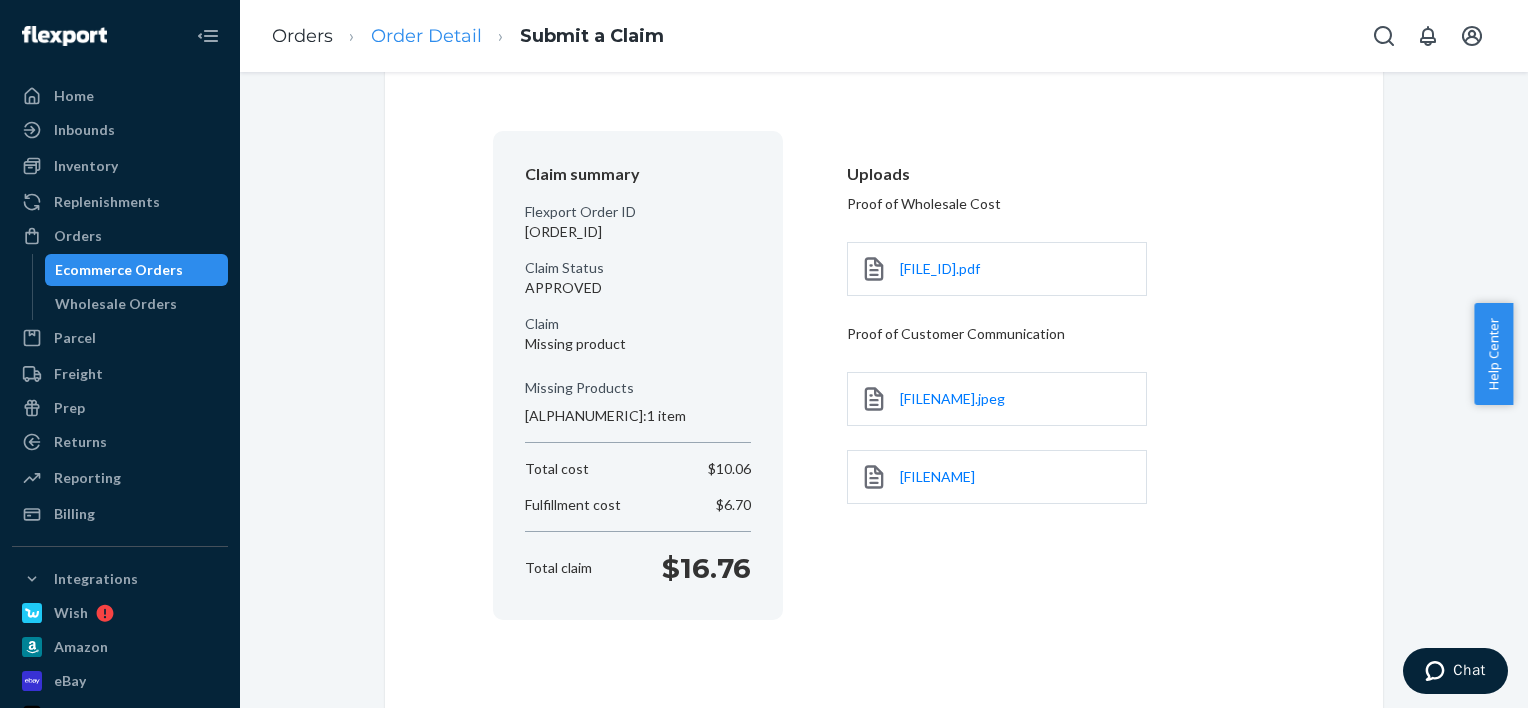 scroll, scrollTop: 0, scrollLeft: 0, axis: both 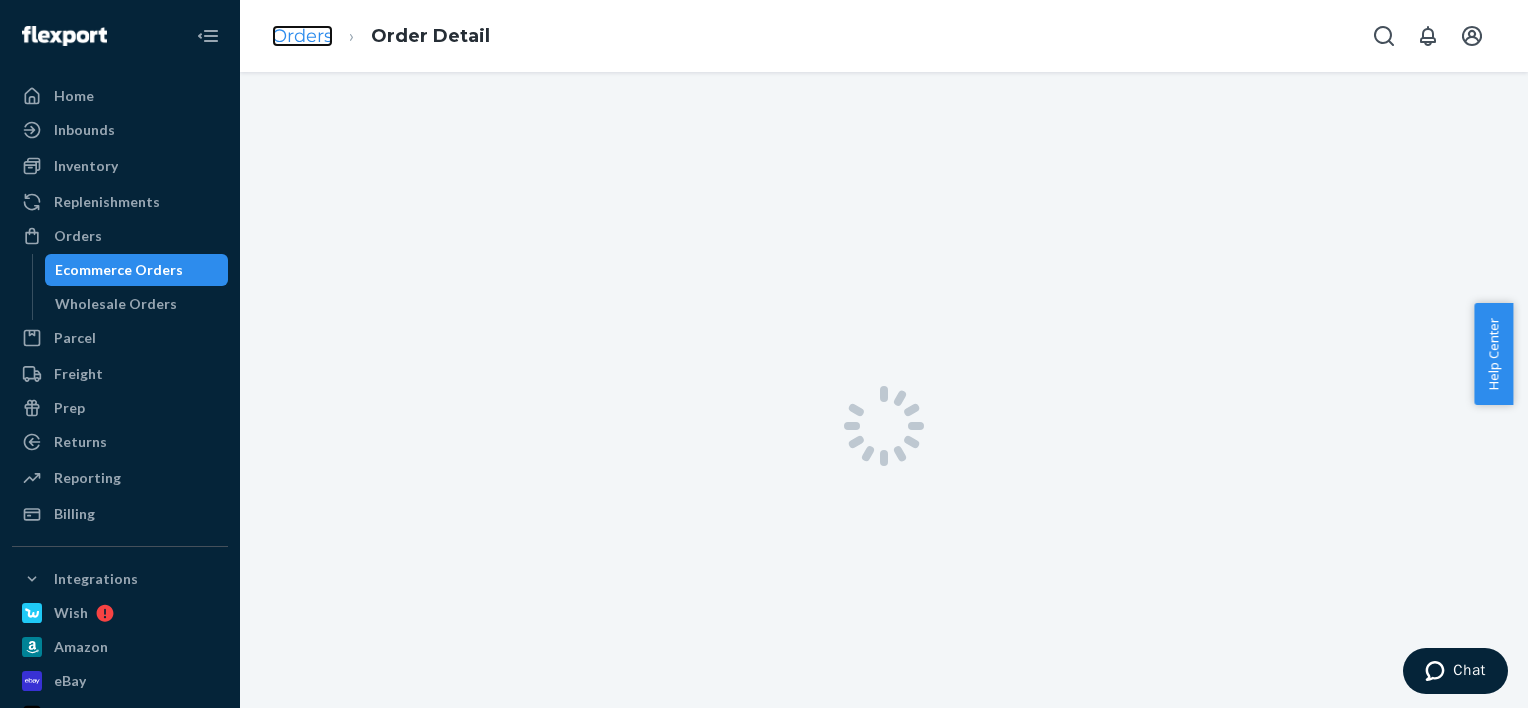 click on "Orders" at bounding box center [302, 36] 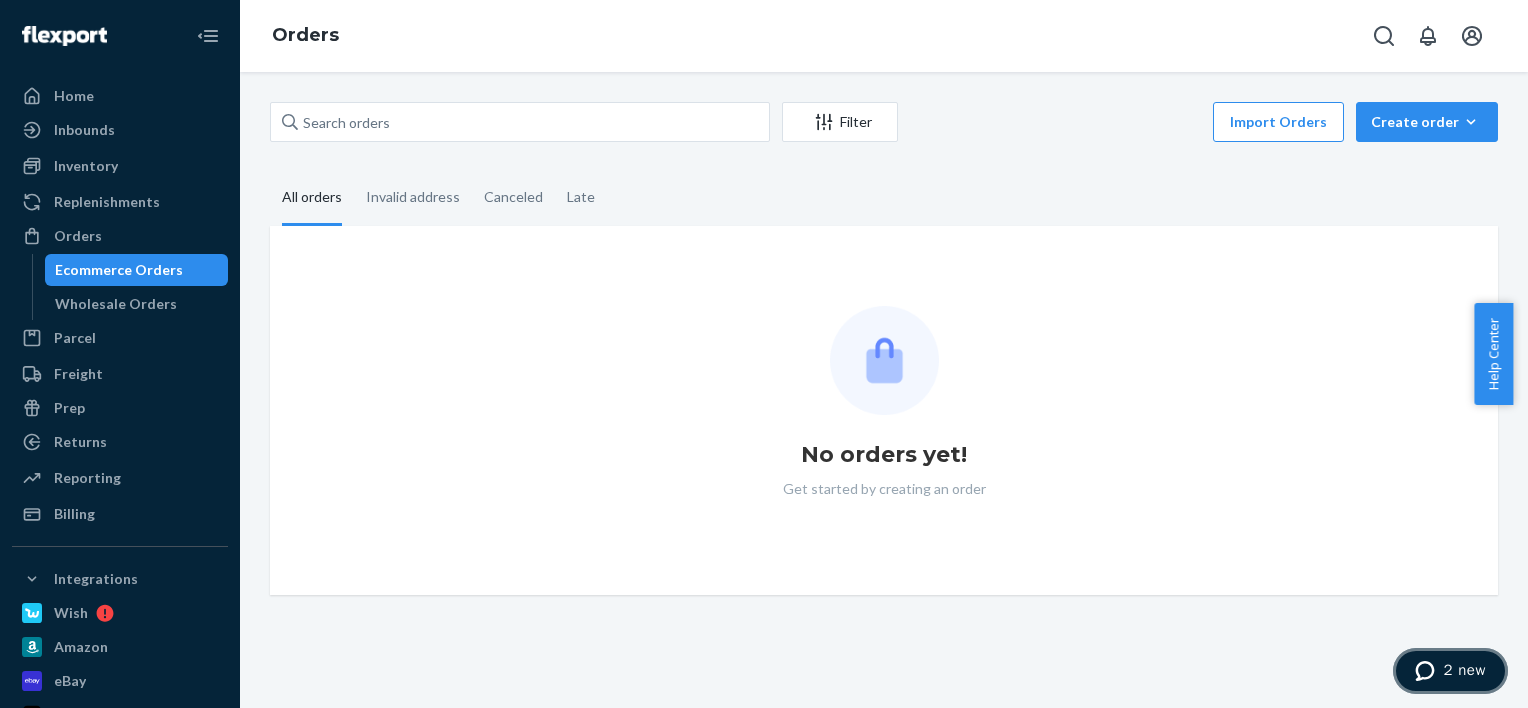 click on "2 new" at bounding box center [1450, 671] 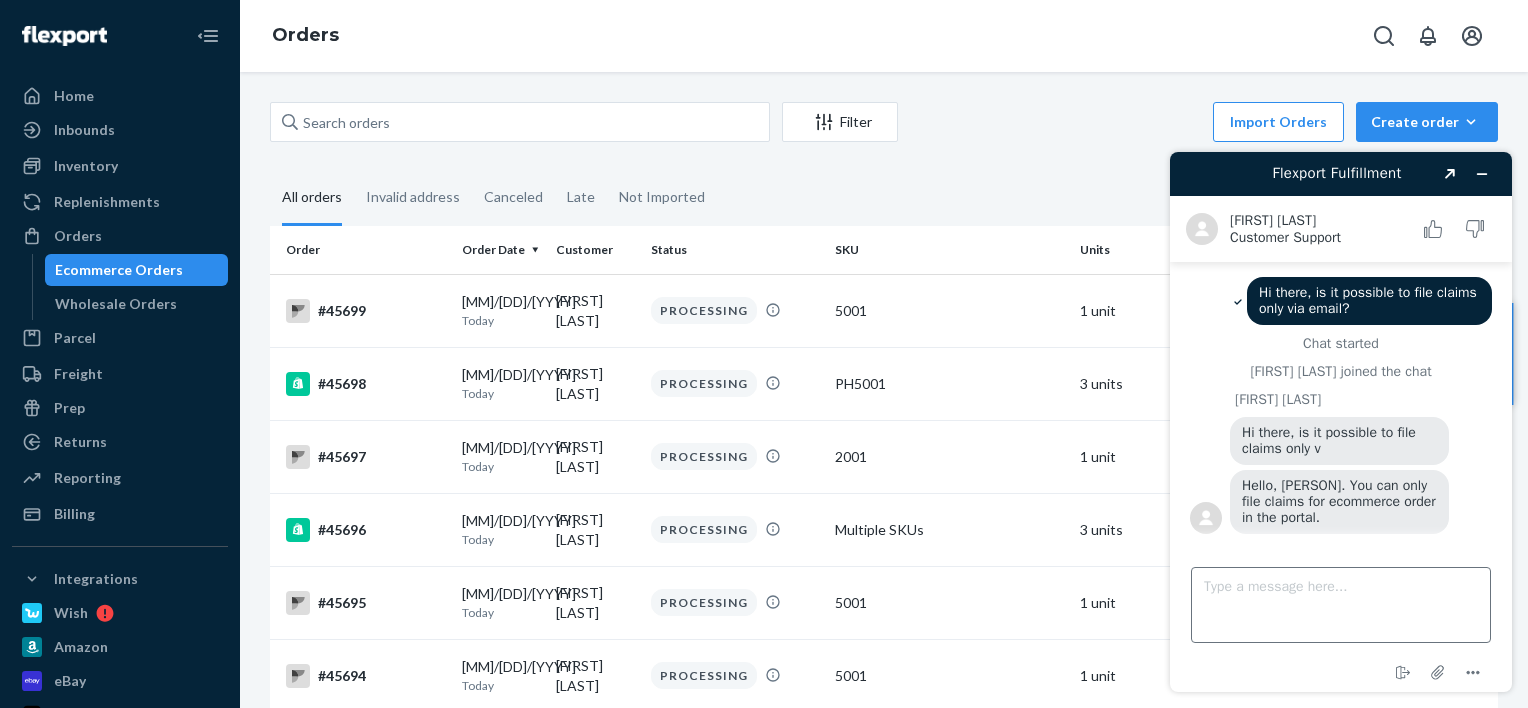 scroll, scrollTop: 0, scrollLeft: 0, axis: both 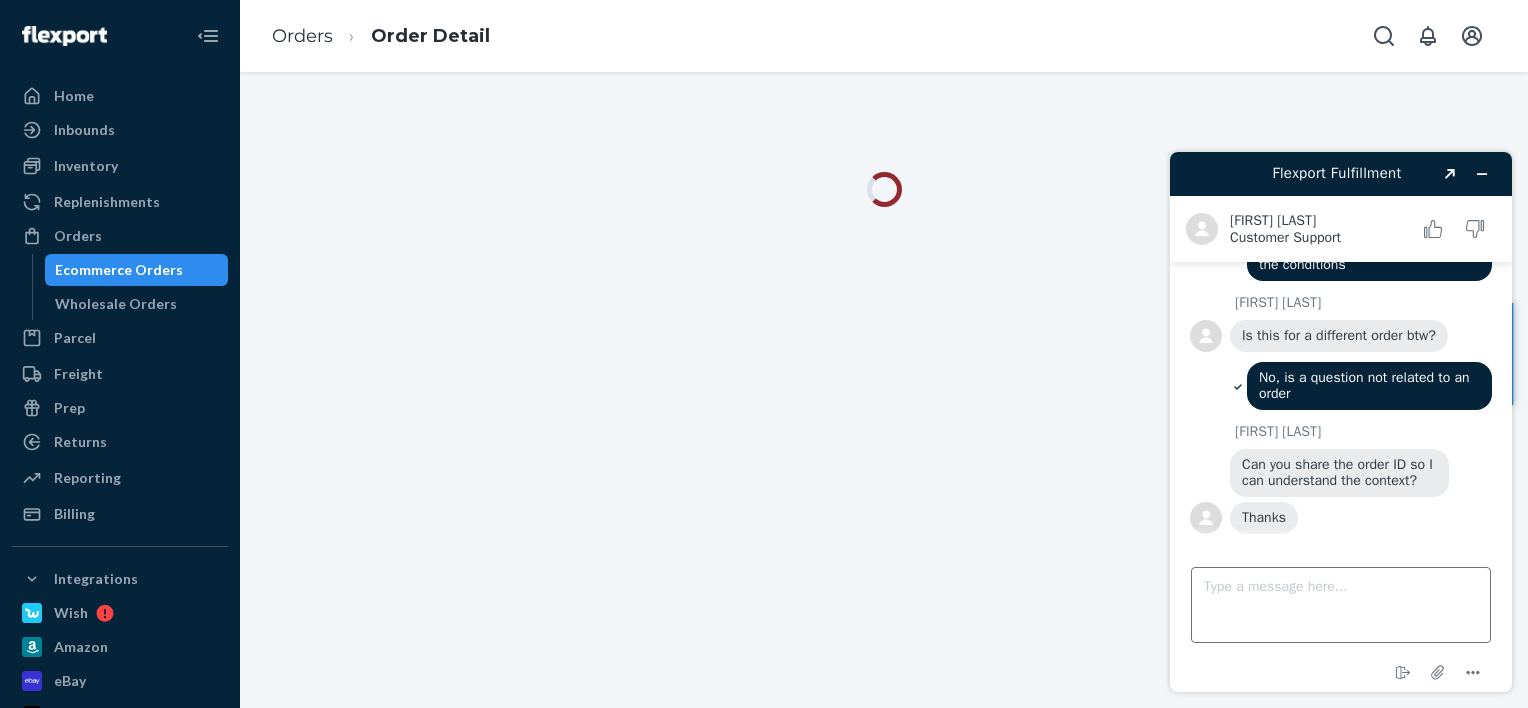click on "Type a message here..." at bounding box center [1341, 605] 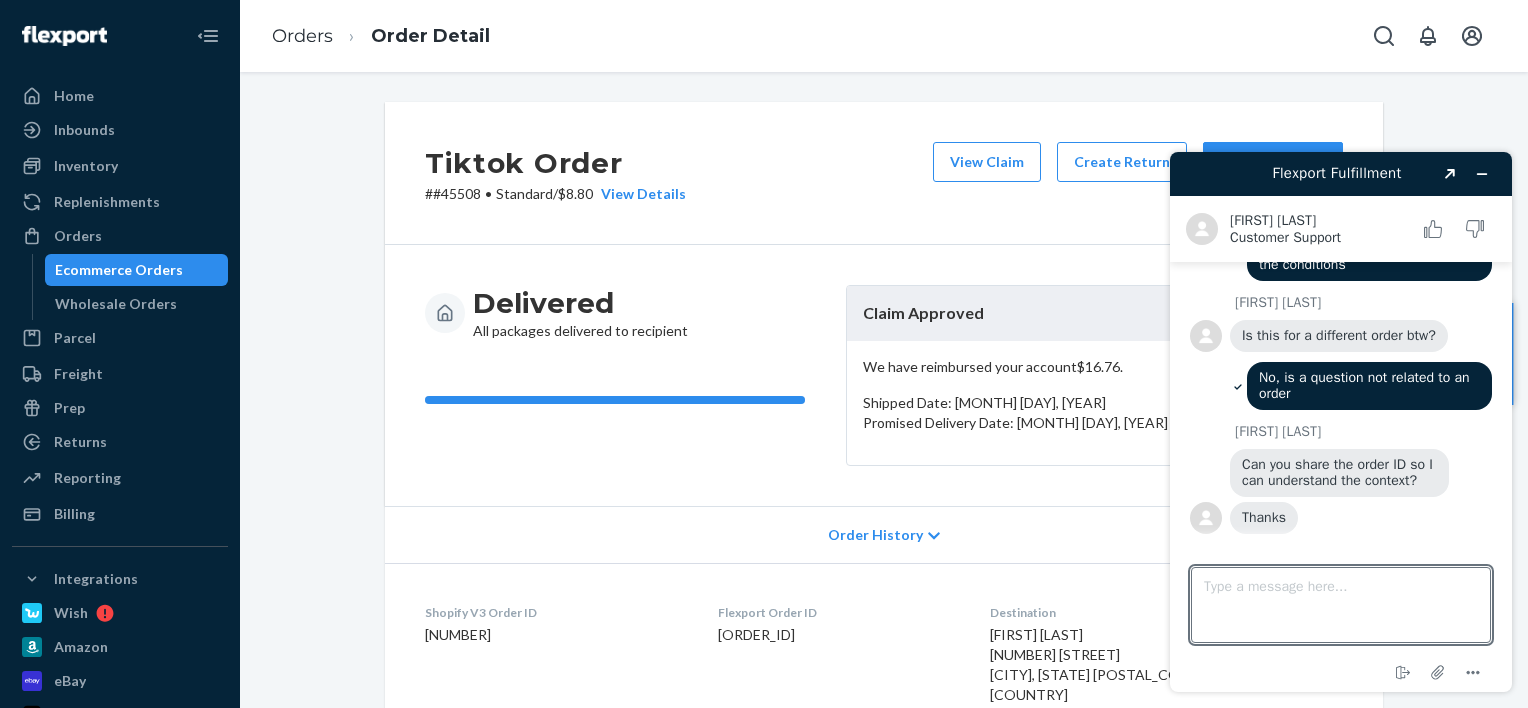 type on "https://portal.flexport.com/orders/133340004/detail" 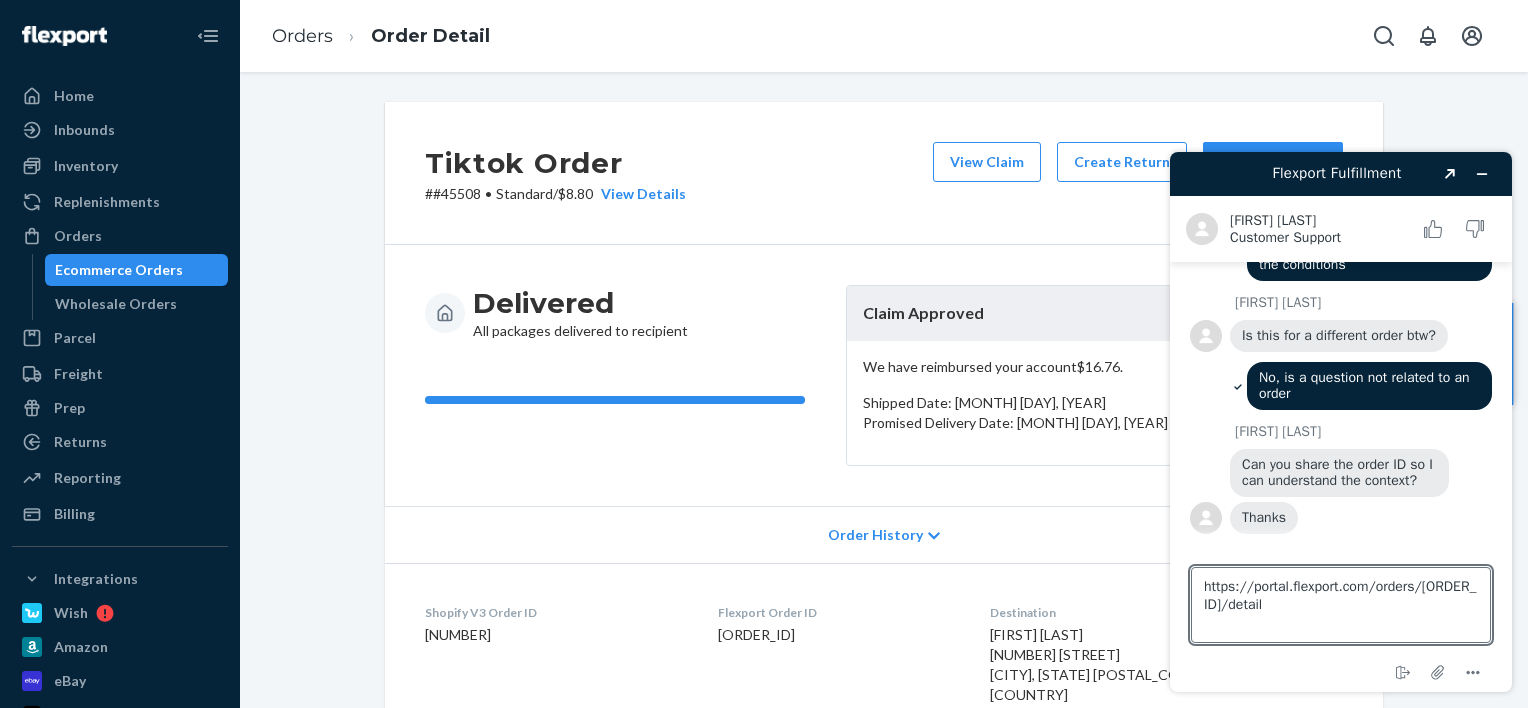 scroll, scrollTop: 498, scrollLeft: 0, axis: vertical 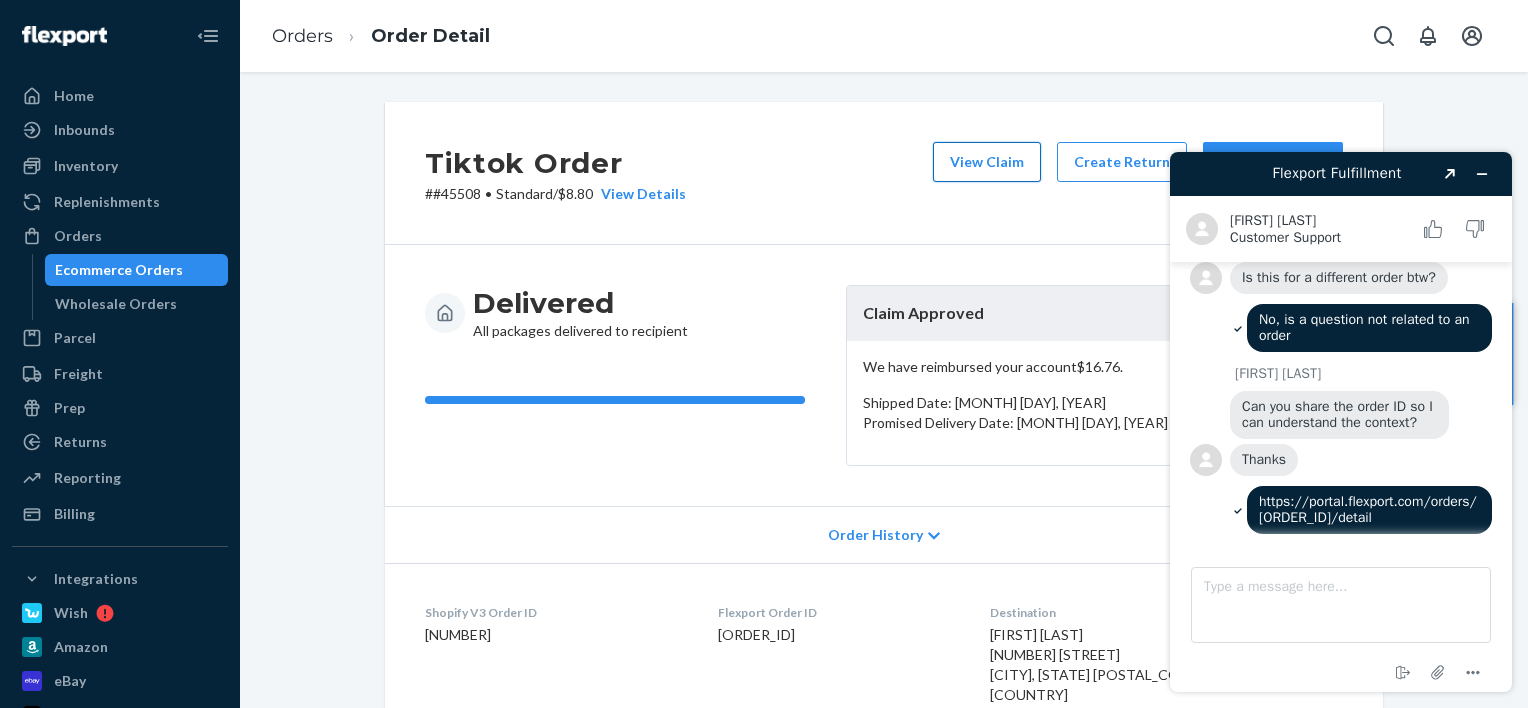 click on "View Claim" at bounding box center (987, 162) 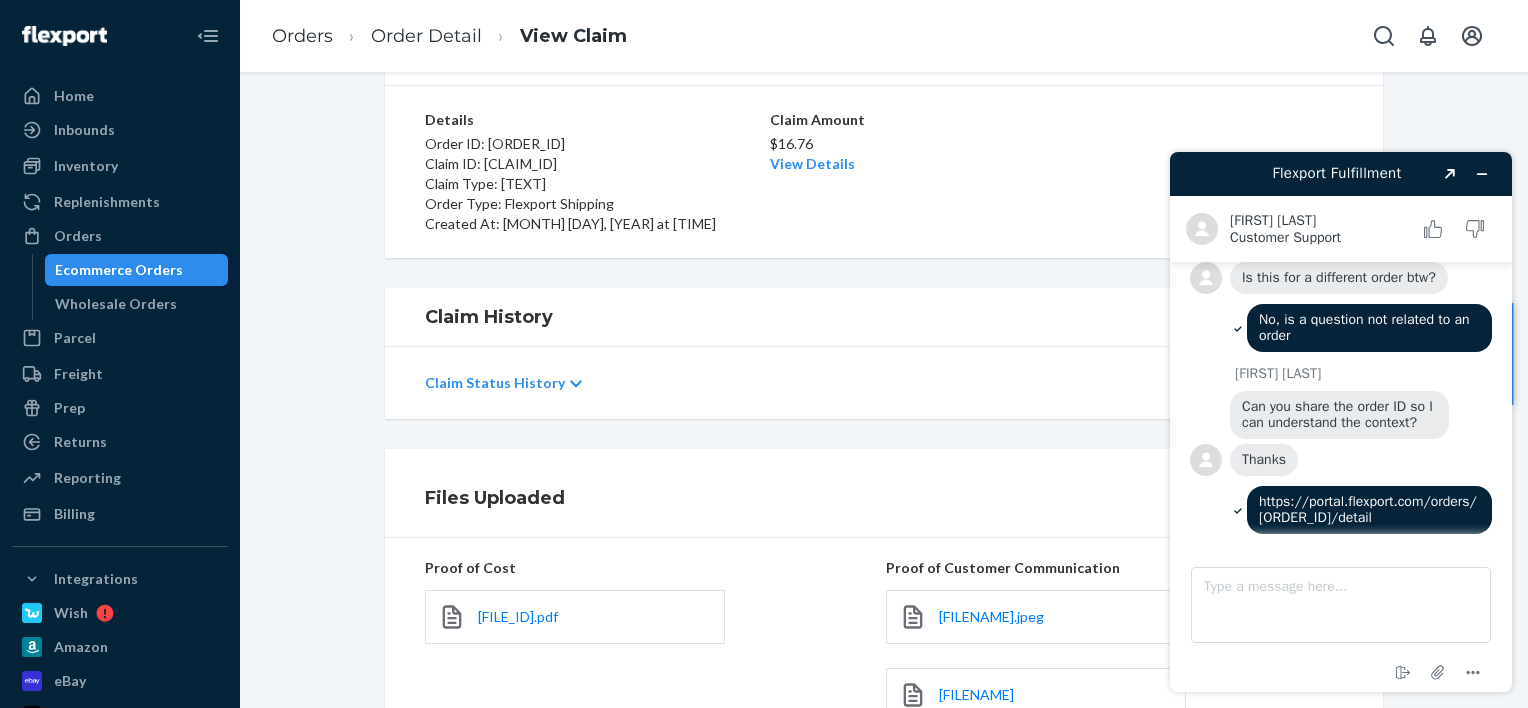 scroll, scrollTop: 300, scrollLeft: 0, axis: vertical 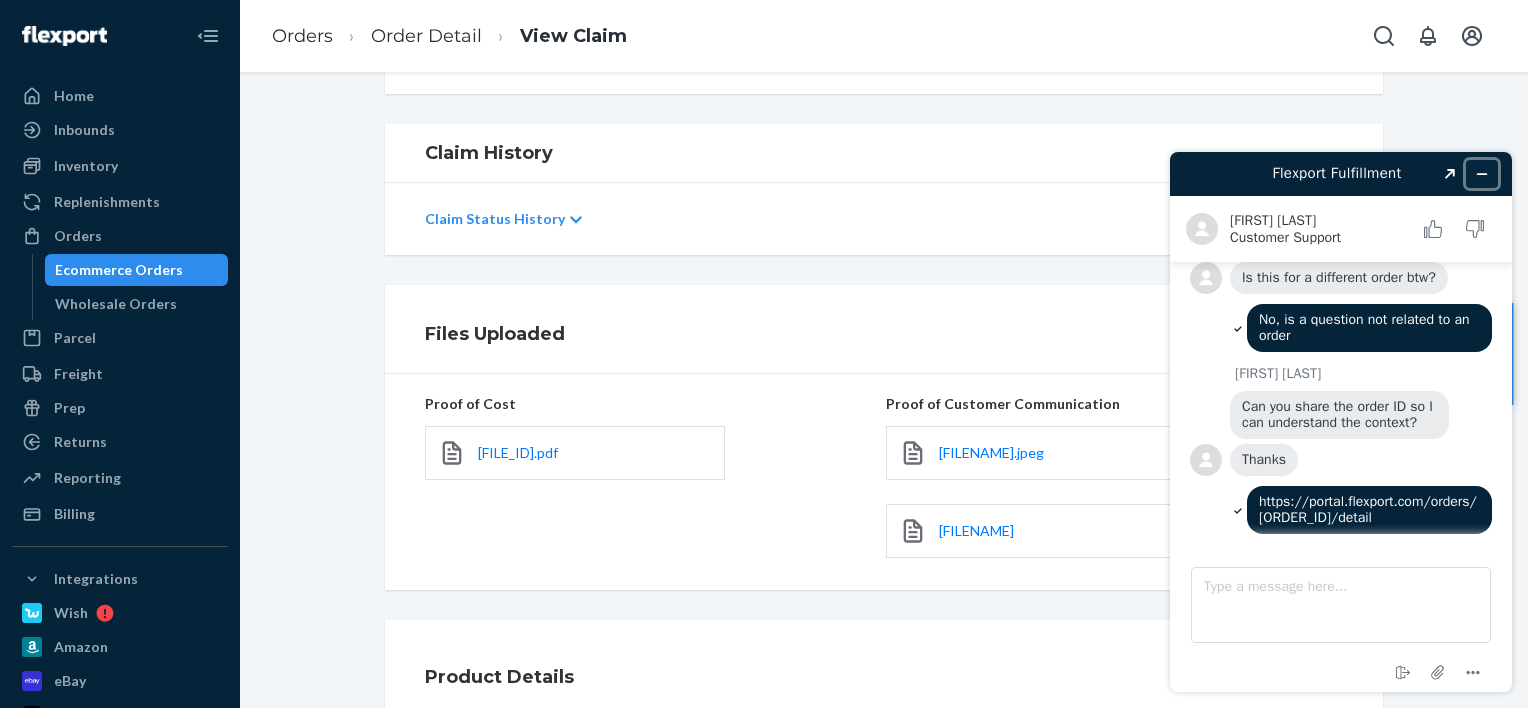 click 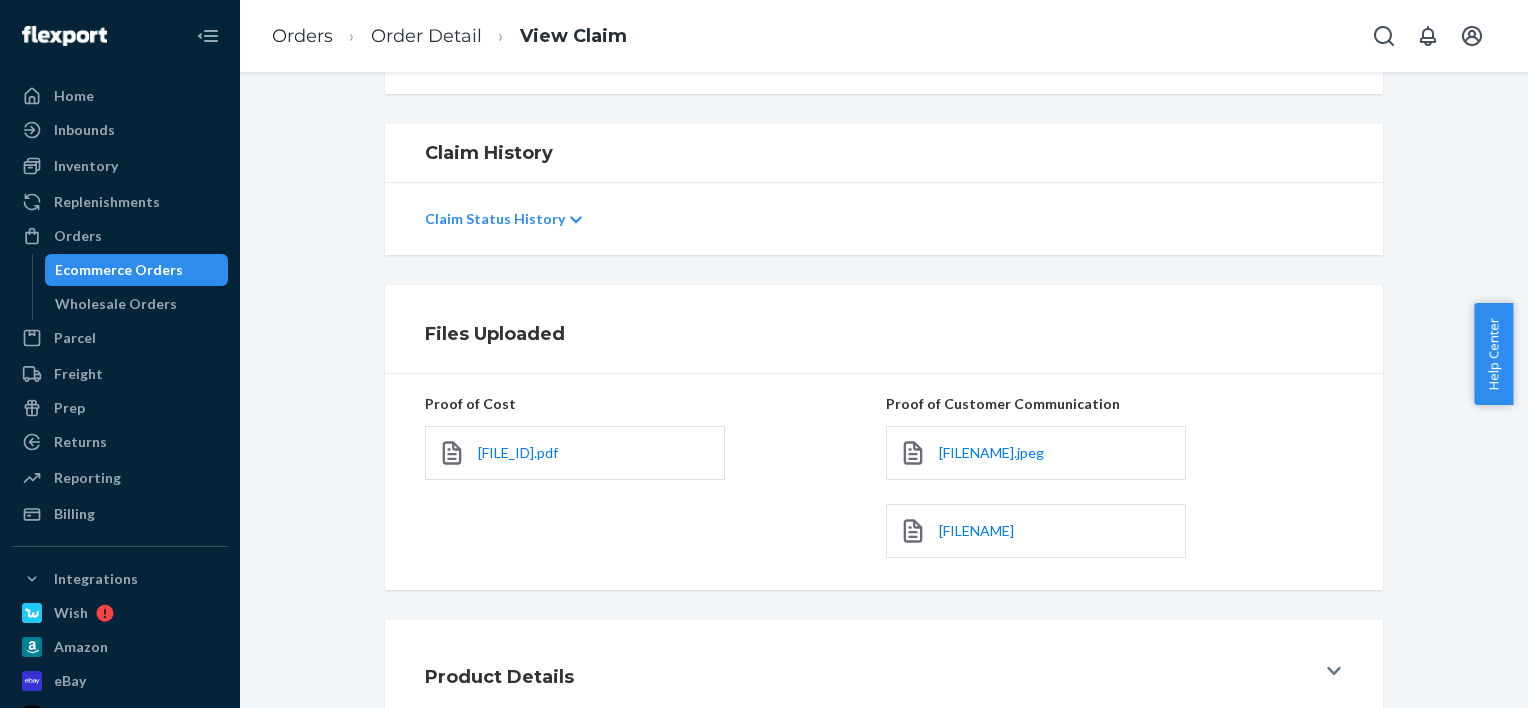 scroll, scrollTop: 0, scrollLeft: 0, axis: both 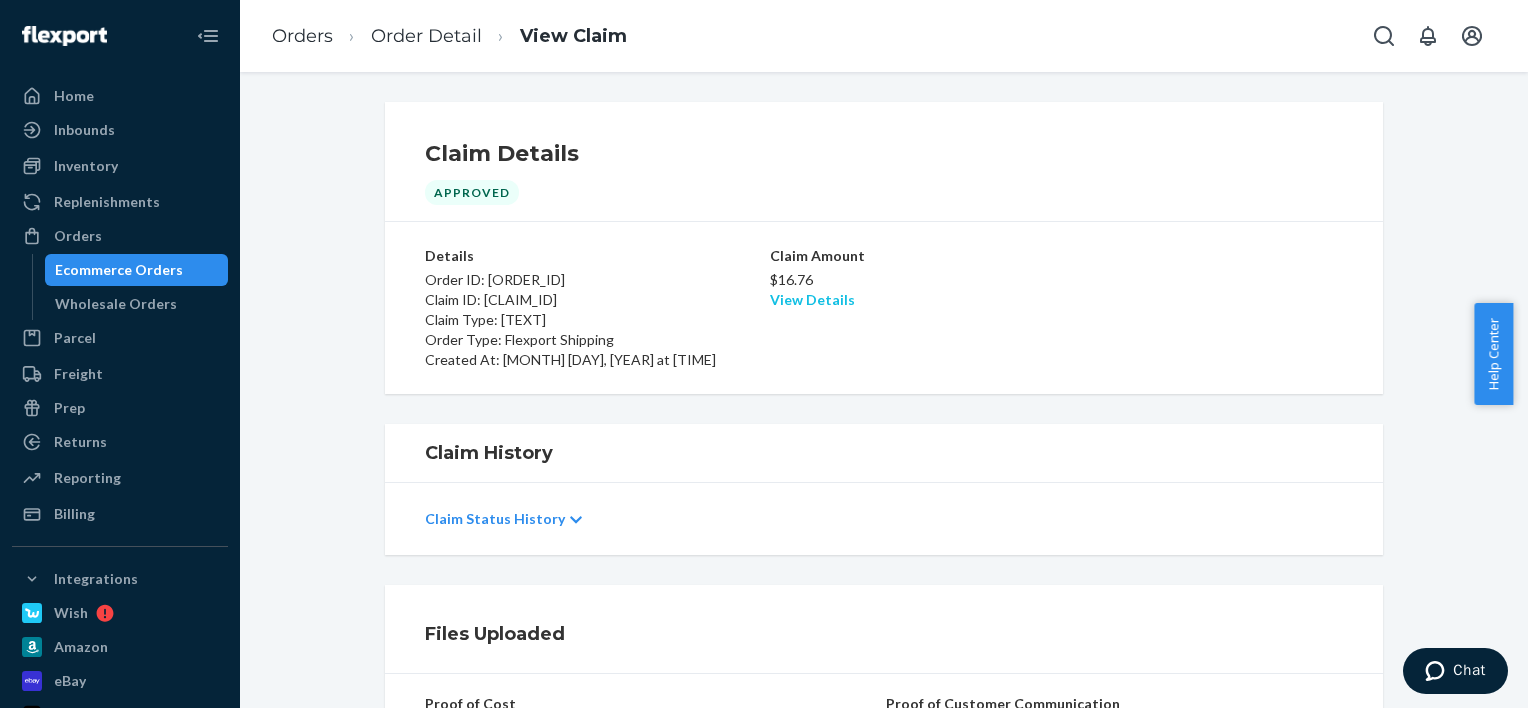 click on "View Details" at bounding box center [812, 299] 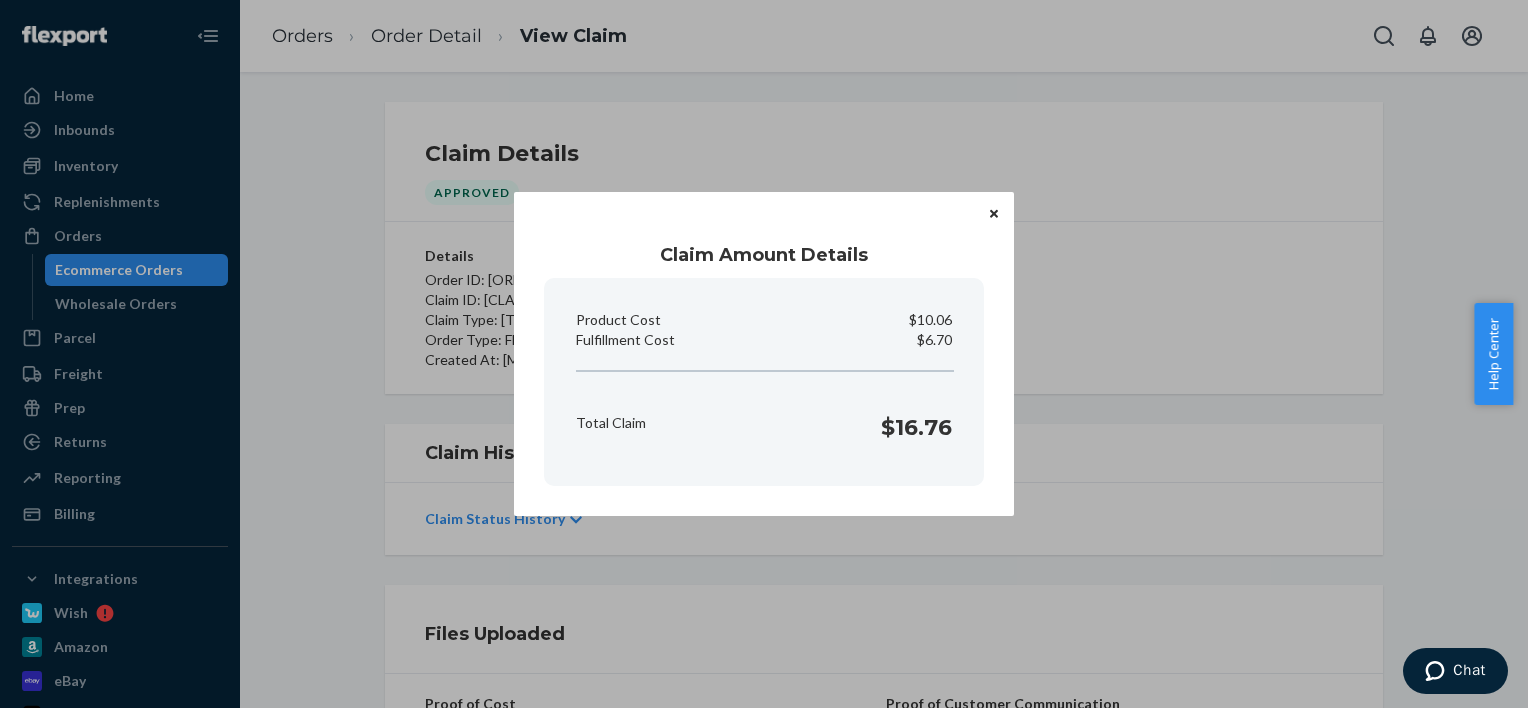 click on "Claim Amount Details Product Cost $10.06 Fulfillment Cost $6.70 Total Claim $16.76 Home Inbounds Shipping Plans Problems Inventory Products Replenishments Orders Ecommerce Orders Wholesale Orders Parcel Parcel orders Integrations Freight Prep Returns All Returns Settings Packages Reporting Reports Analytics Billing Integrations Wish Amazon eBay Shein Shopify Walmart Add Integration Fast Tags Add Fast Tag Settings Talk to Support Help Center Give Feedback Orders Order Detail View Claim Claim Details Approved Details Order ID:  133340004 Claim ID:  262034 Claim Type:  Missing Product Order Type:  Flexport Shipping Created At:  August 1, 2025 at 12:27 PM Claim Amount $16.76 View Details Claim History Claim Status History Files Uploaded Proof of Cost #45508.pdf Proof of Customer Communication alex_missing_item.jpeg alex_order_communications.png Product Details" at bounding box center (764, 354) 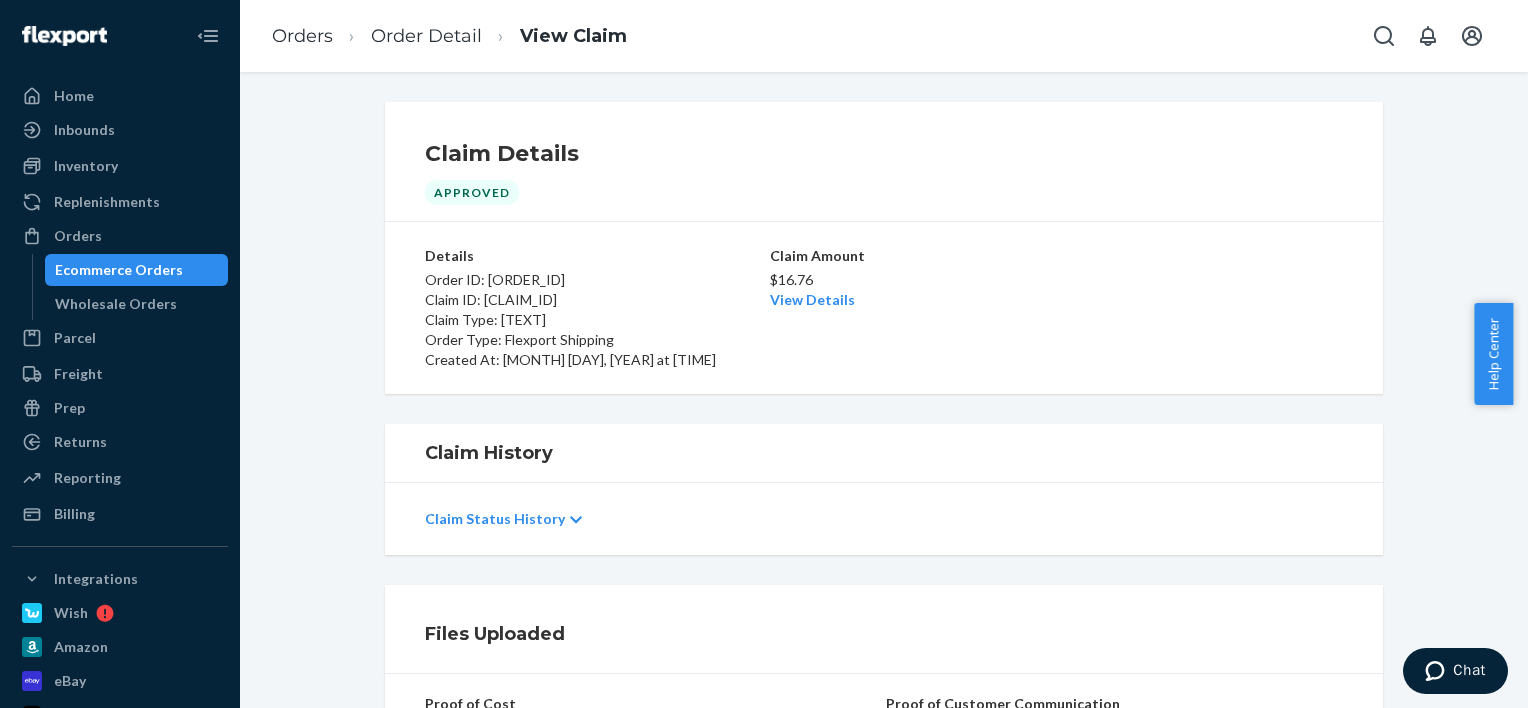 click on "Claim Status History" at bounding box center [884, 519] 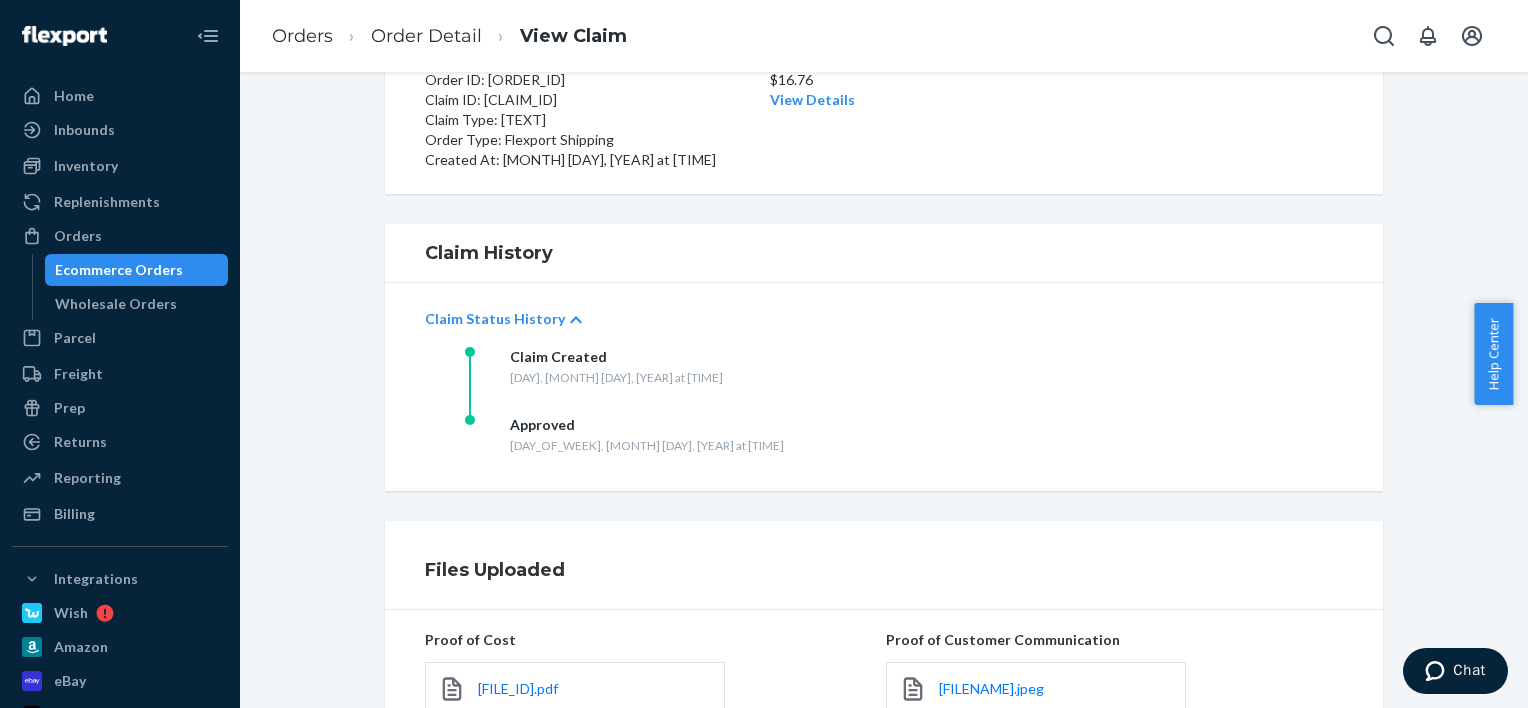 scroll, scrollTop: 490, scrollLeft: 0, axis: vertical 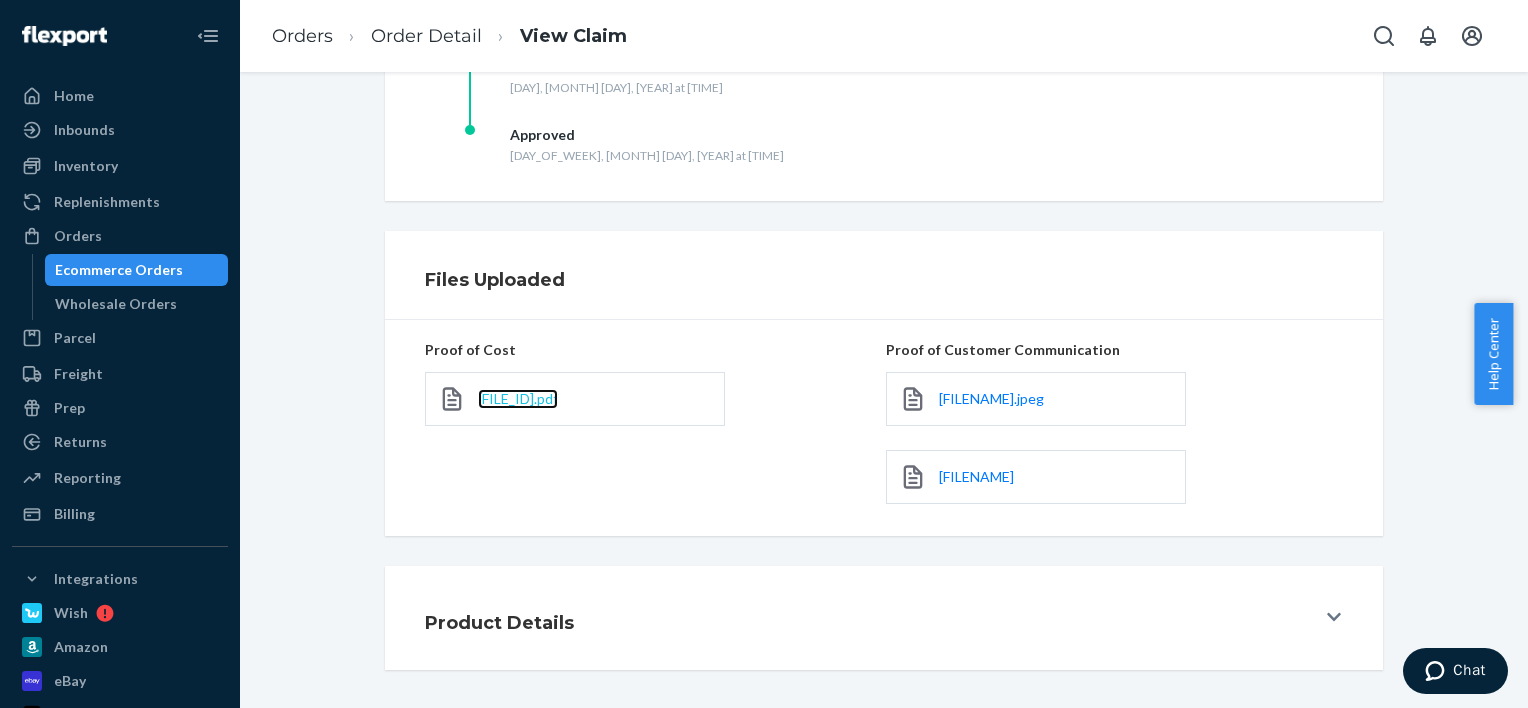 click on "#45508.pdf" at bounding box center [518, 398] 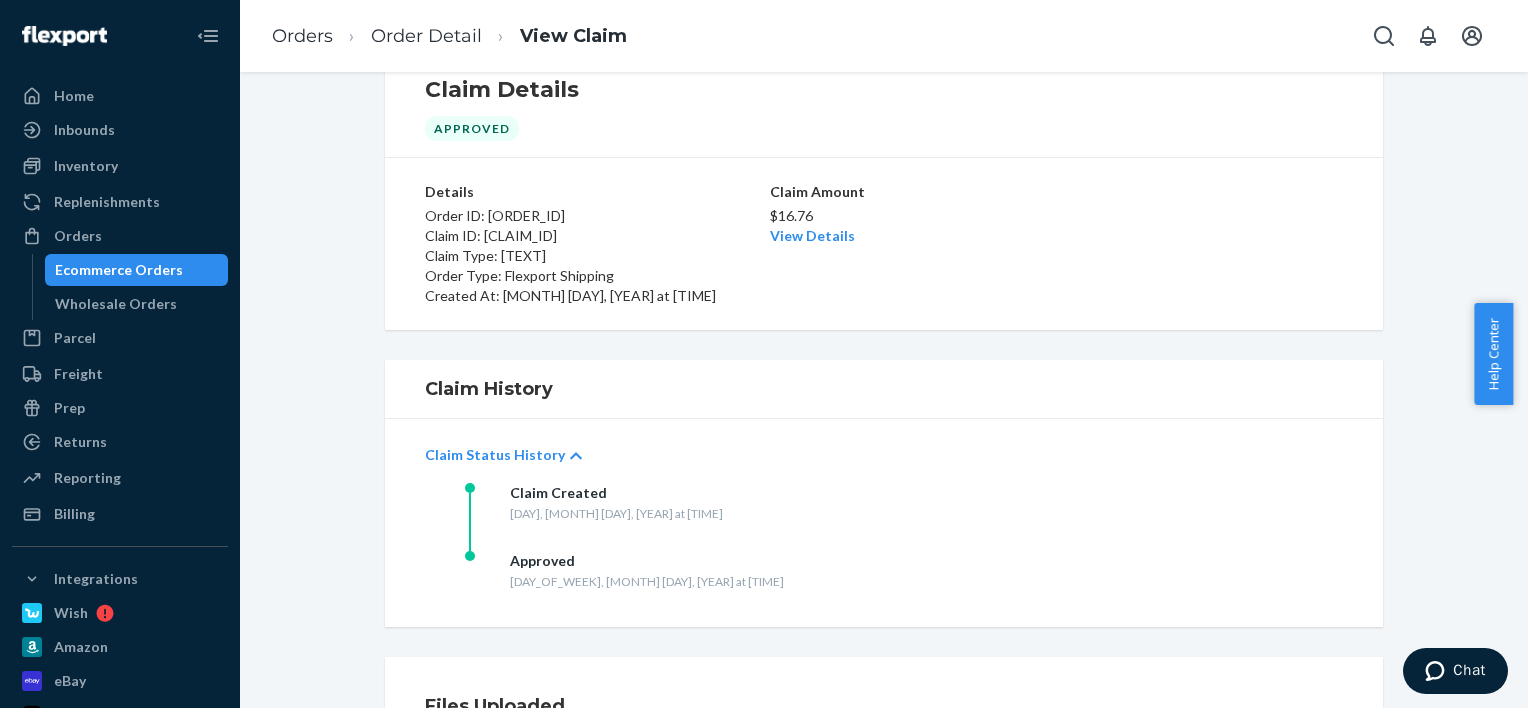 scroll, scrollTop: 0, scrollLeft: 0, axis: both 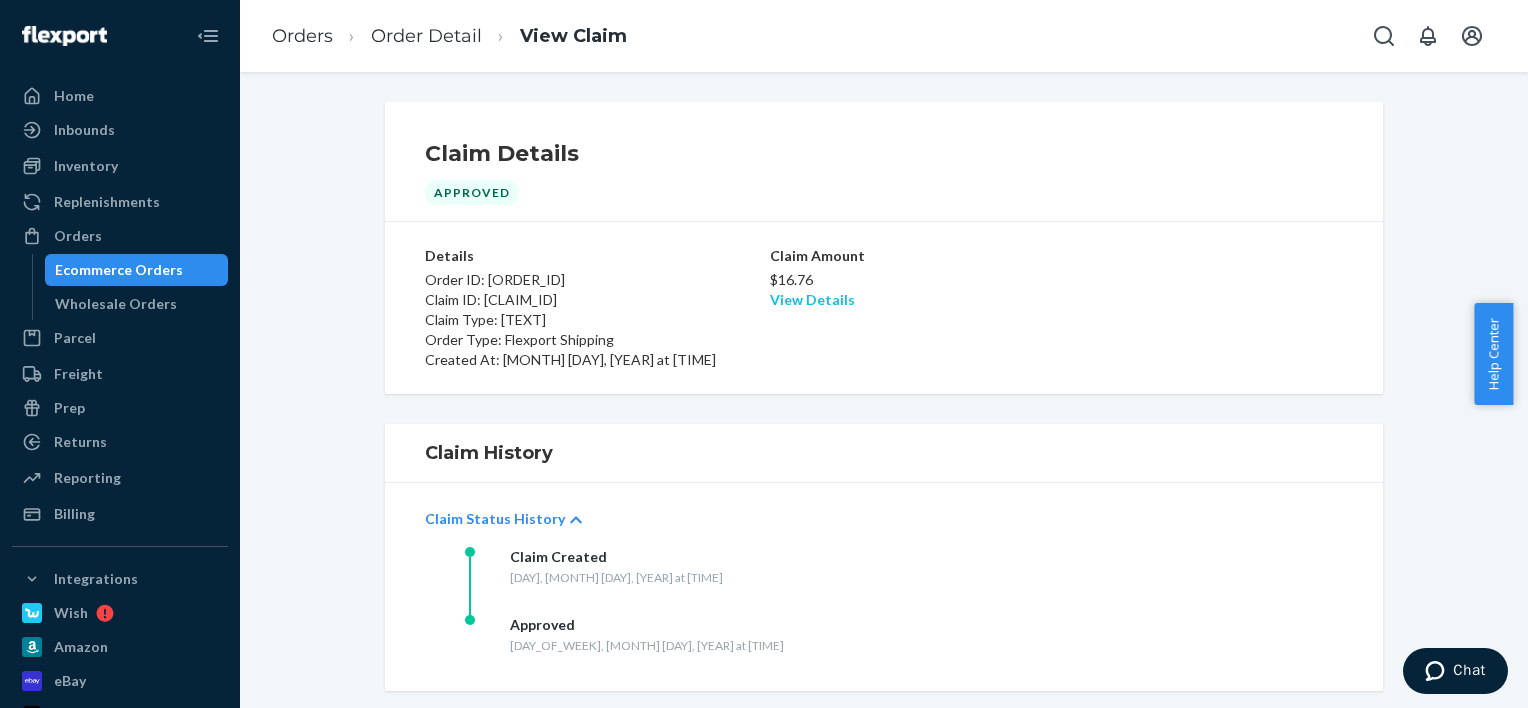 click on "View Details" at bounding box center (812, 299) 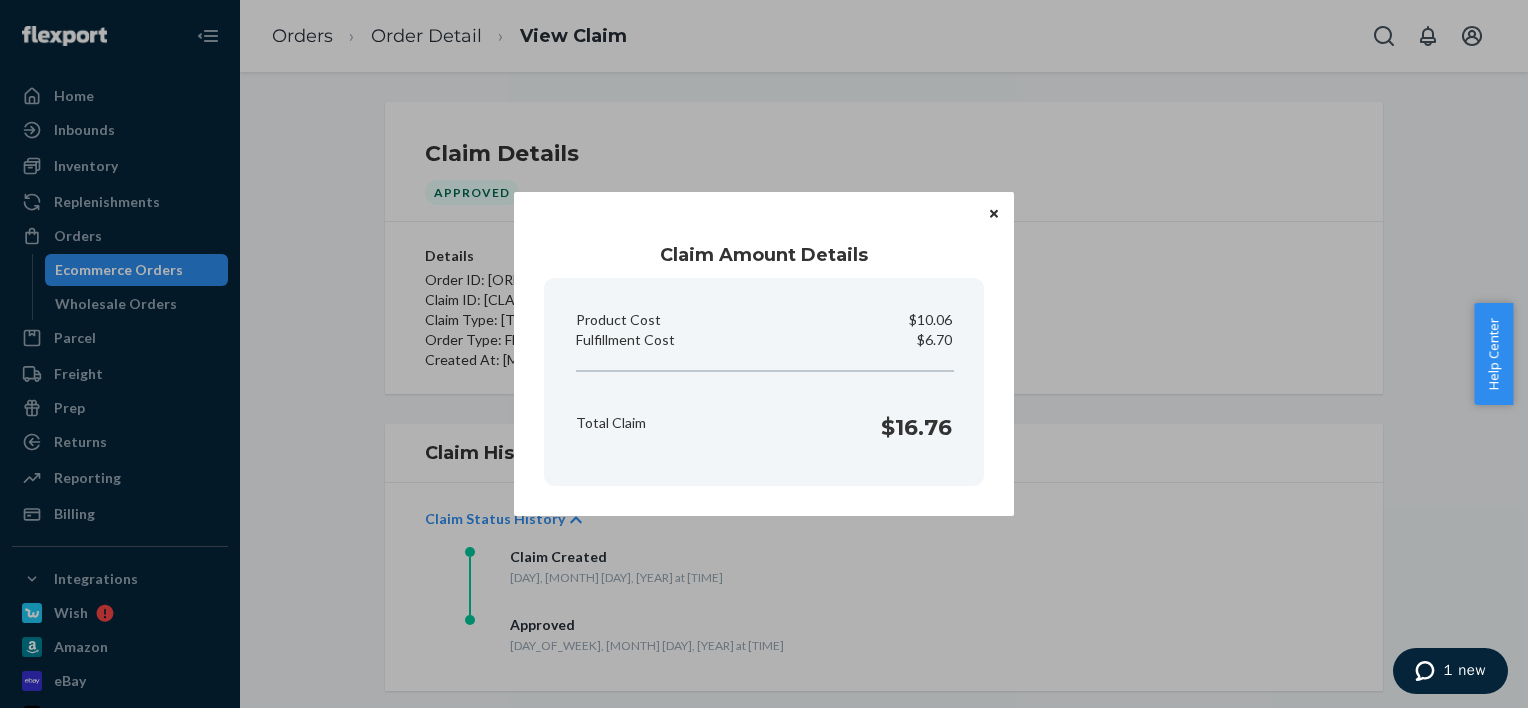 click on "Claim Amount Details Product Cost $10.06 Fulfillment Cost $6.70 Total Claim $16.76 Home Inbounds Shipping Plans Problems Inventory Products Replenishments Orders Ecommerce Orders Wholesale Orders Parcel Parcel orders Integrations Freight Prep Returns All Returns Settings Packages Reporting Reports Analytics Billing Integrations Wish Amazon eBay Shein Shopify Walmart Add Integration Fast Tags Add Fast Tag Settings Talk to Support Help Center Give Feedback Orders Order Detail View Claim Claim Details Approved Details Order ID:  133340004 Claim ID:  262034 Claim Type:  Missing Product Order Type:  Flexport Shipping Created At:  August 1, 2025 at 12:27 PM Claim Amount $16.76 View Details Claim History Claim Status History Claim Created Friday, August 1, 2025 at 12:27 pm Approved Friday, August 1, 2025 at 01:56 pm Files Uploaded Proof of Cost #45508.pdf Proof of Customer Communication alex_missing_item.jpeg alex_order_communications.png Product Details" at bounding box center [764, 354] 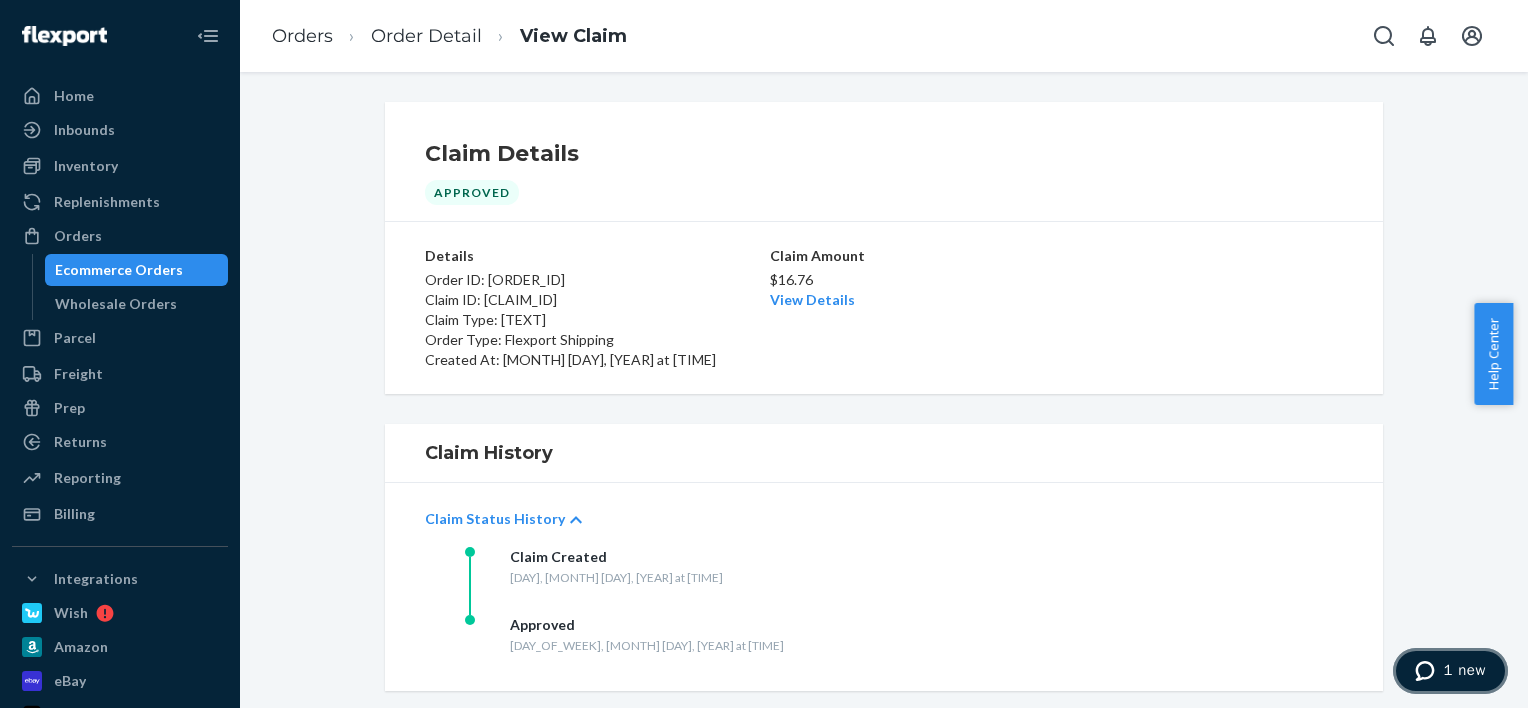 click on "1 new" at bounding box center [1450, 671] 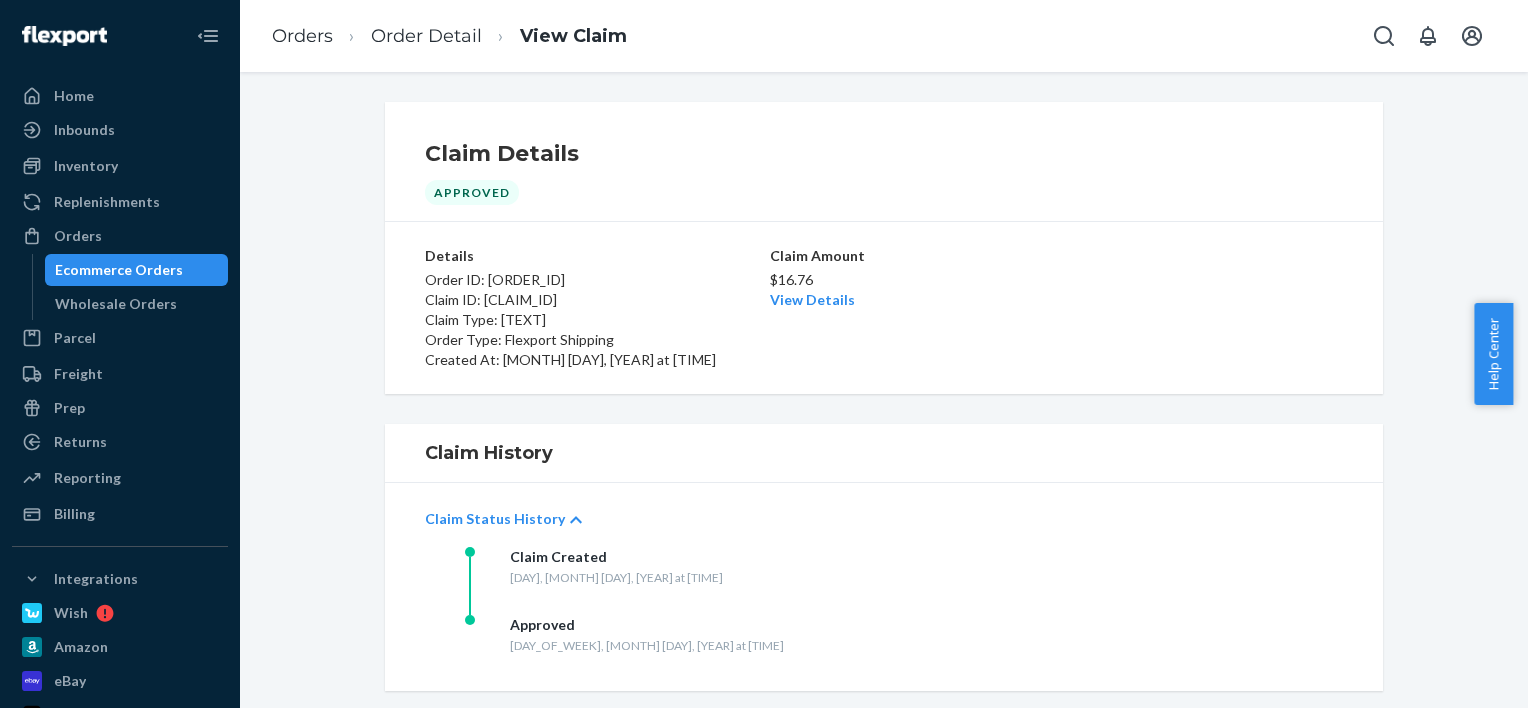 scroll, scrollTop: 0, scrollLeft: 0, axis: both 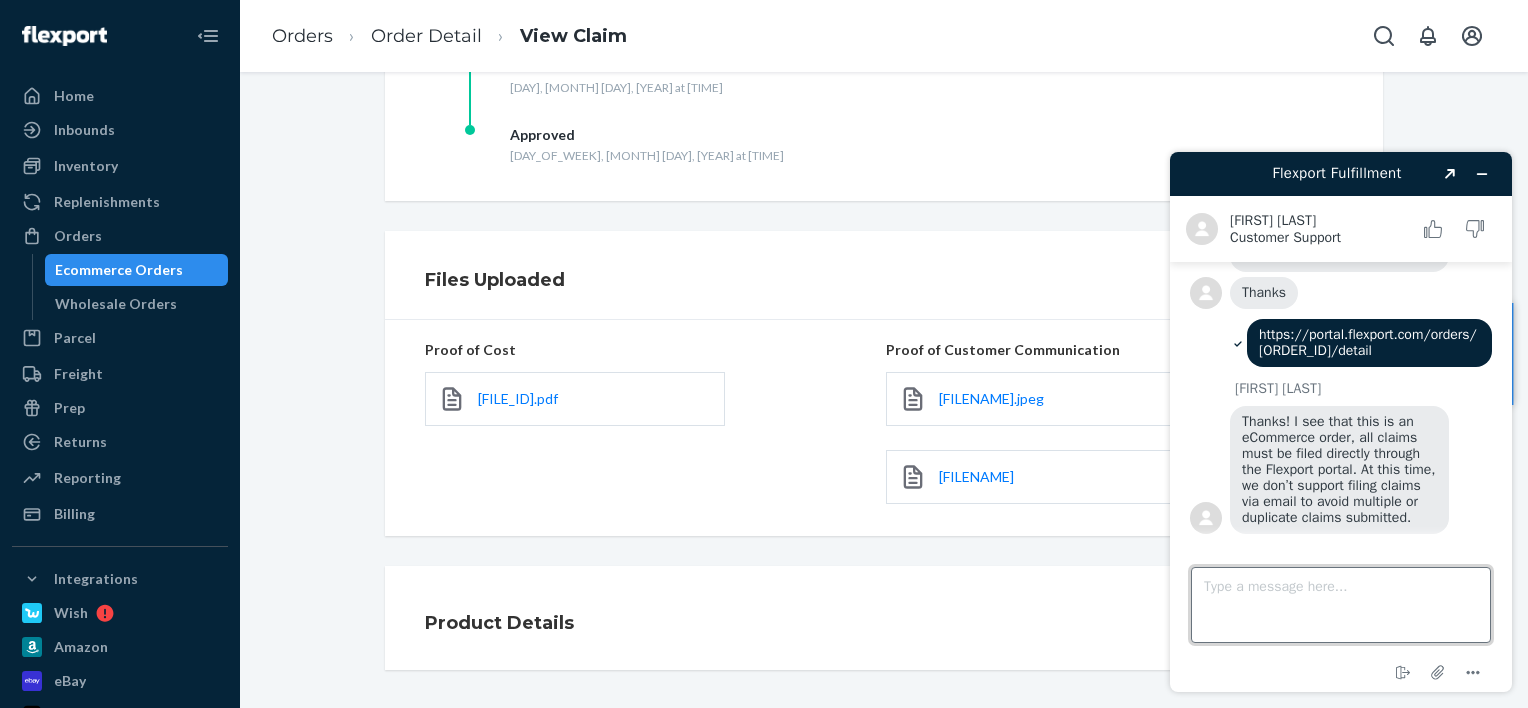 click on "Type a message here..." at bounding box center [1341, 605] 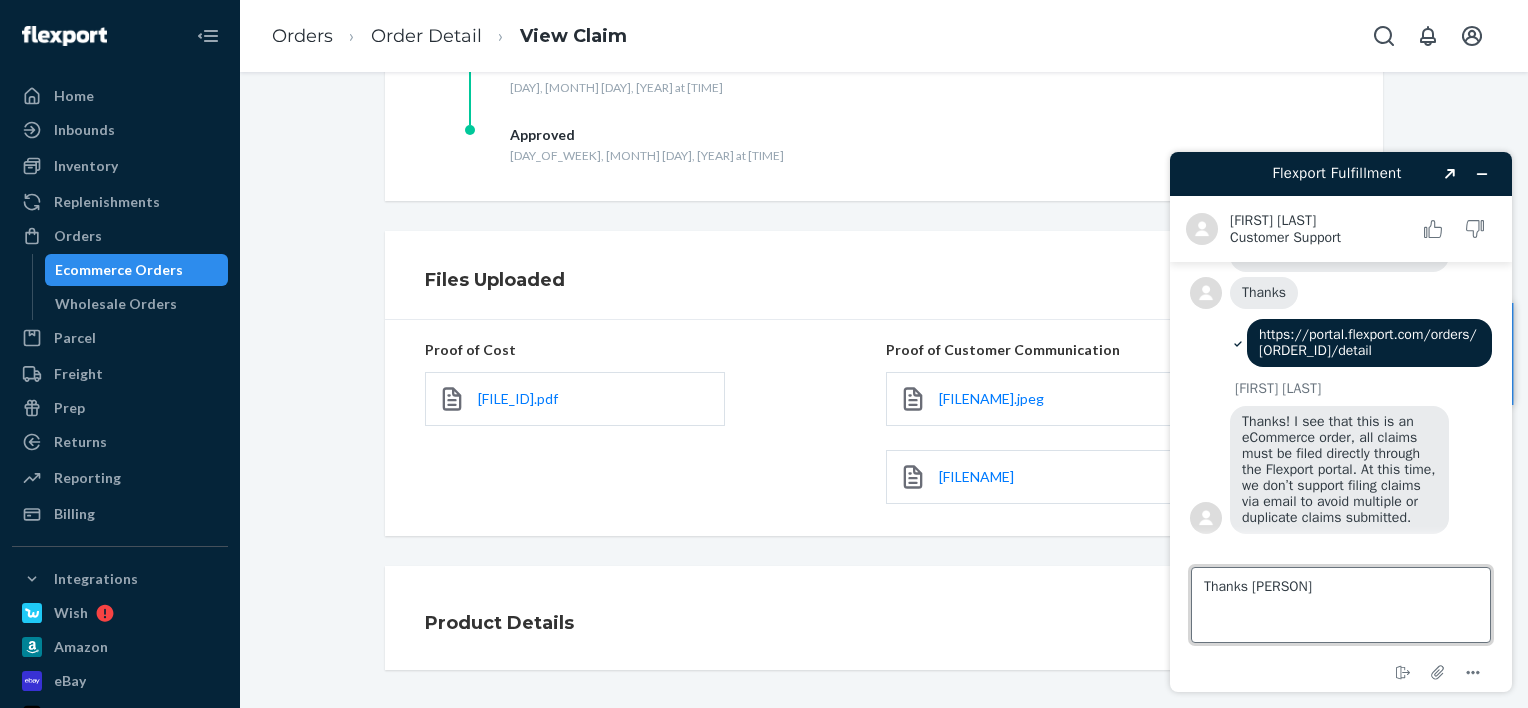 type on "Thanks Kath" 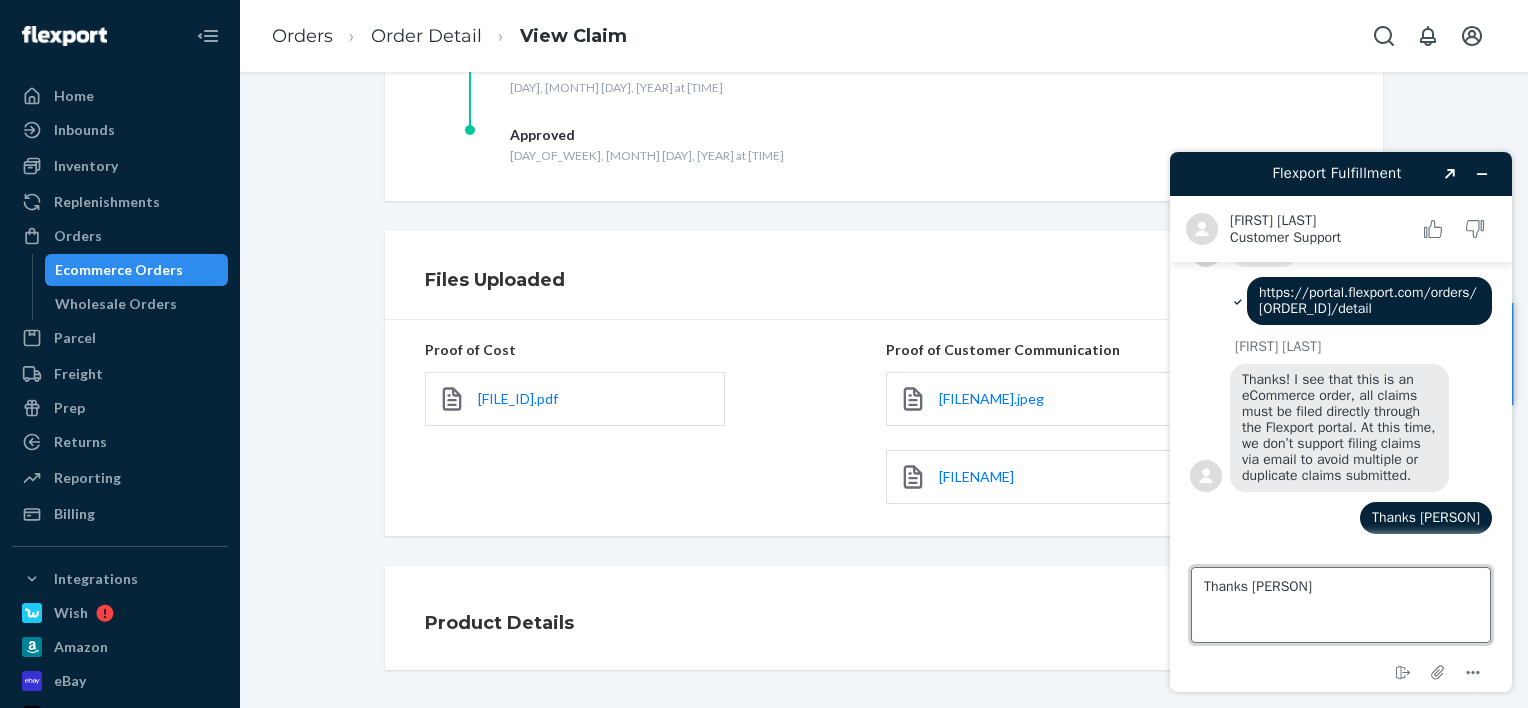 scroll, scrollTop: 724, scrollLeft: 0, axis: vertical 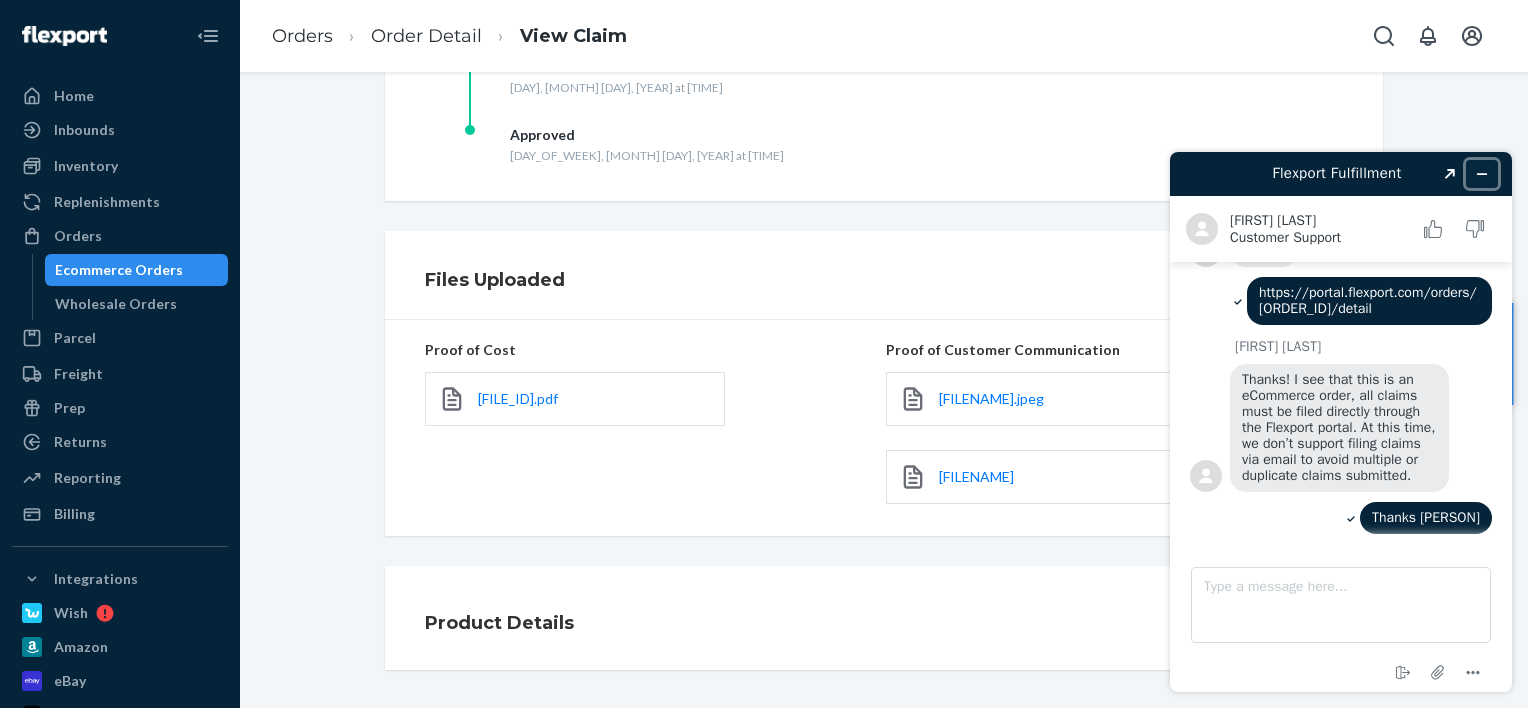 click at bounding box center (1482, 174) 